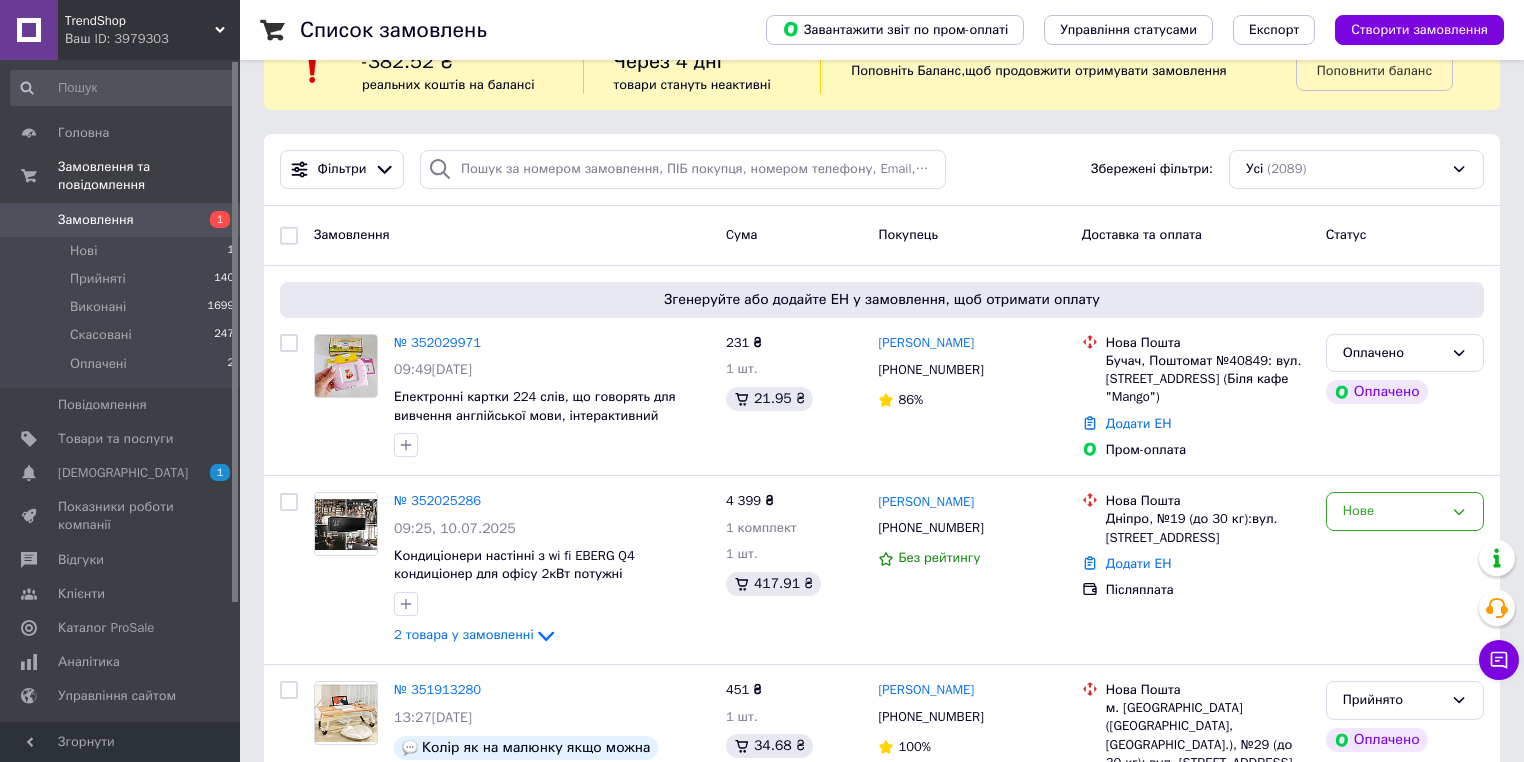 scroll, scrollTop: 80, scrollLeft: 0, axis: vertical 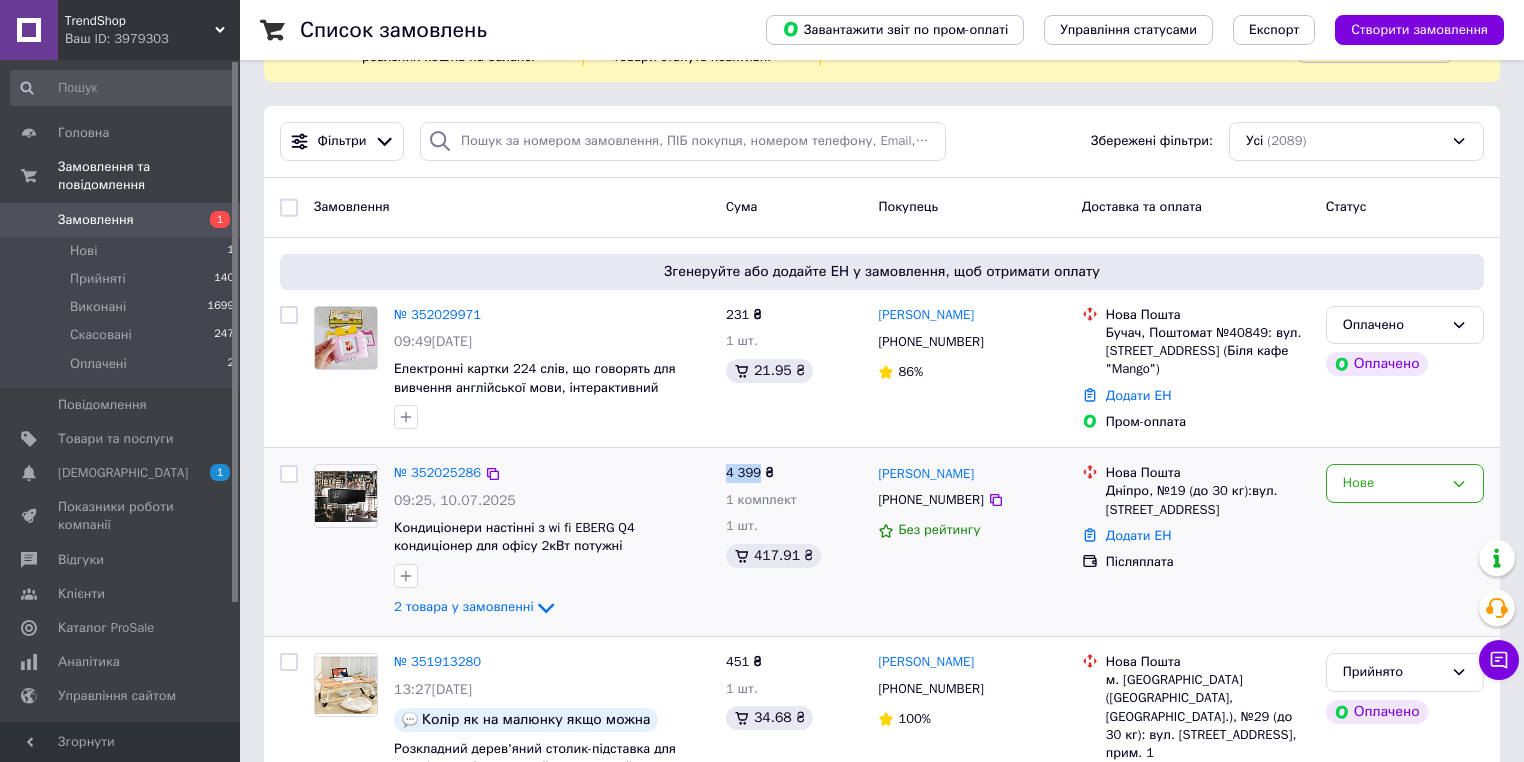 drag, startPoint x: 736, startPoint y: 475, endPoint x: 759, endPoint y: 476, distance: 23.021729 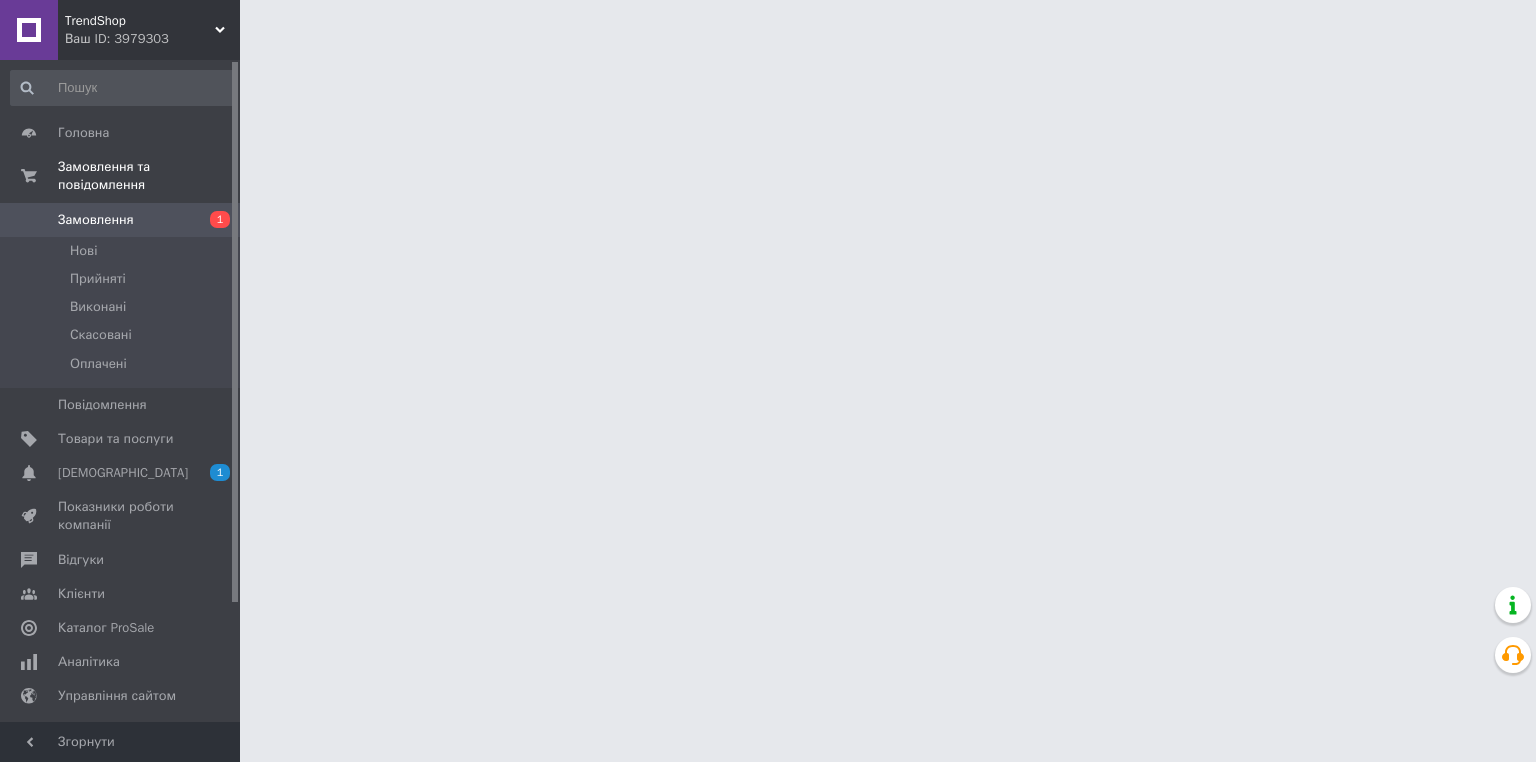 scroll, scrollTop: 0, scrollLeft: 0, axis: both 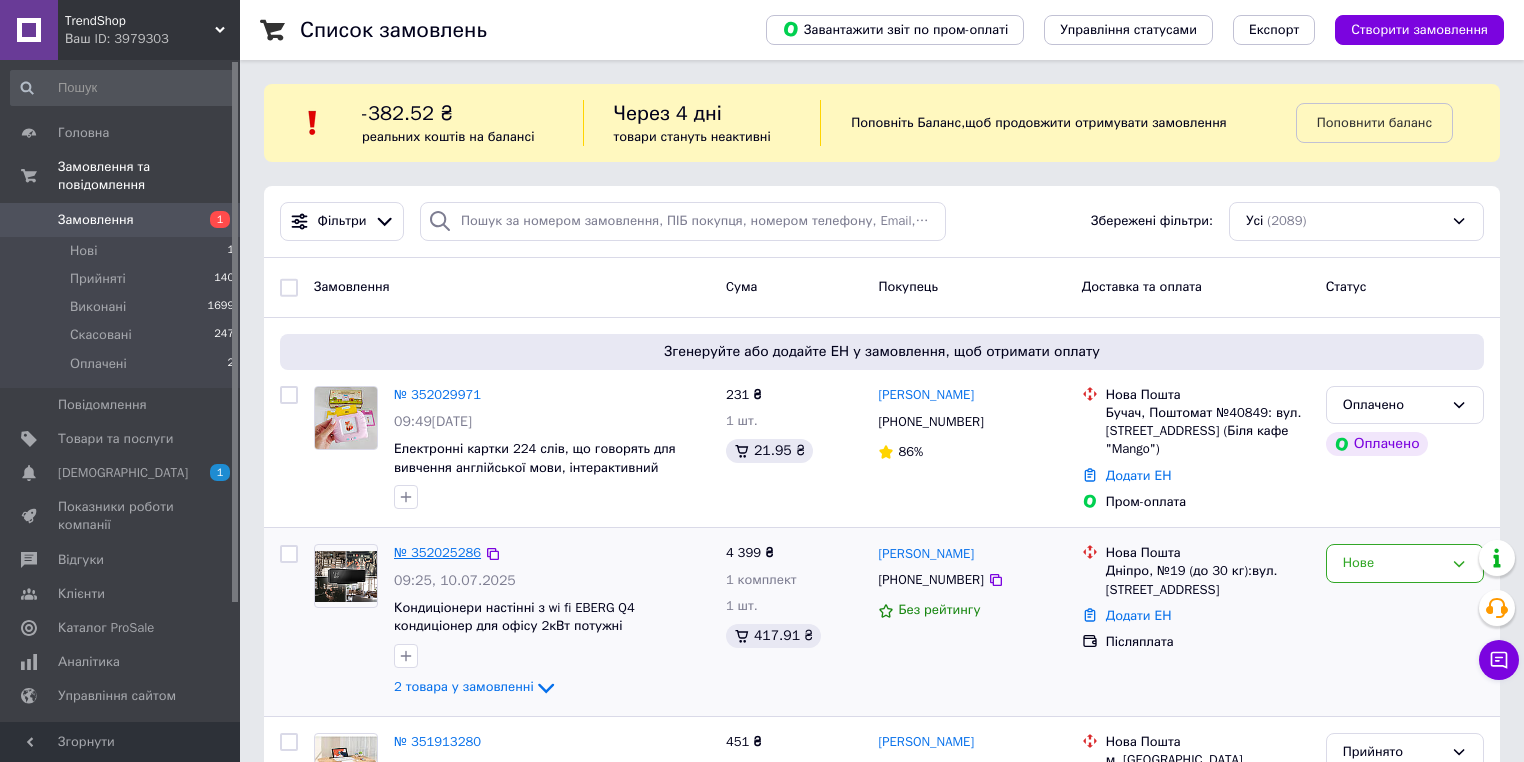 click on "№ 352025286" at bounding box center [437, 552] 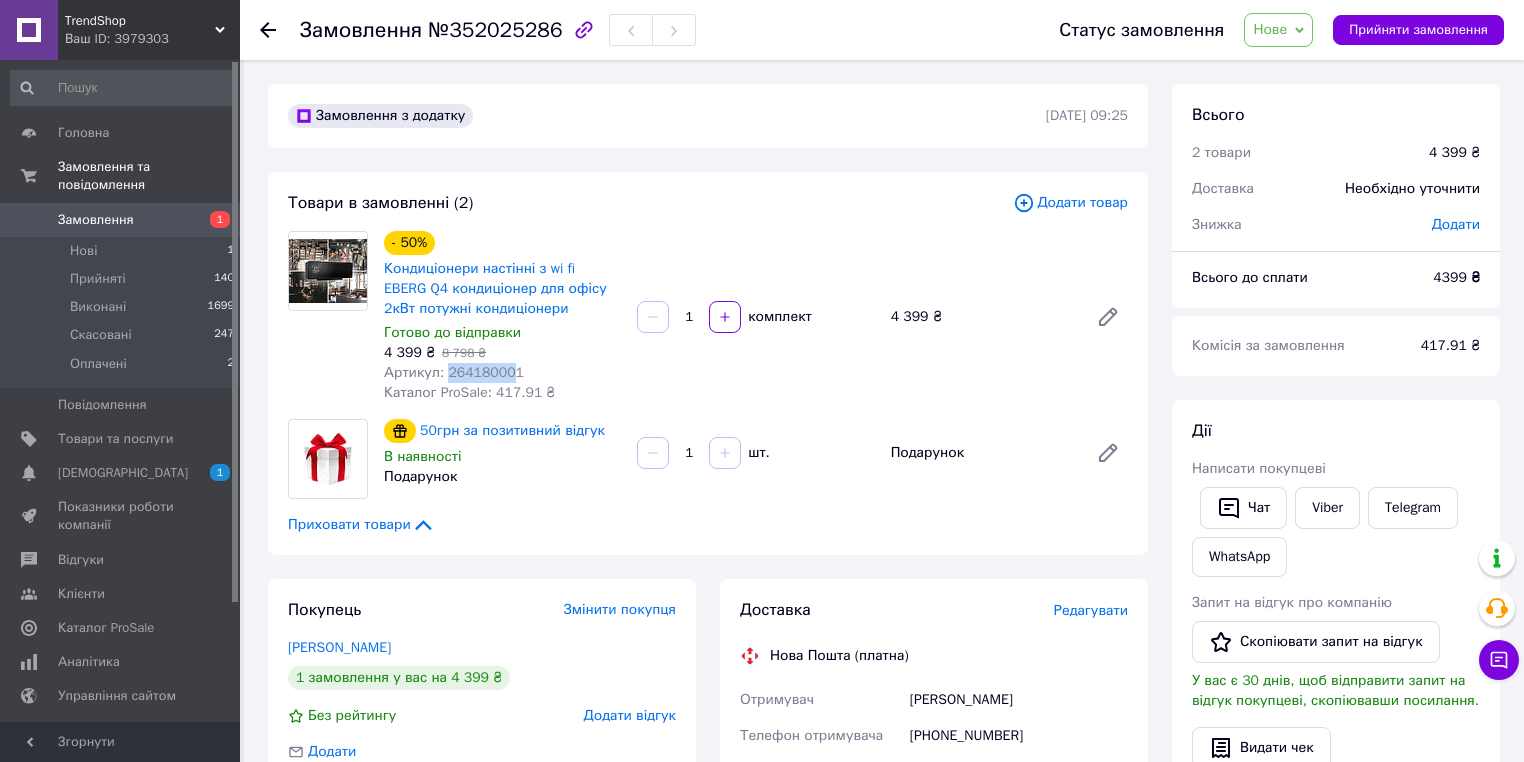 drag, startPoint x: 502, startPoint y: 376, endPoint x: 442, endPoint y: 375, distance: 60.00833 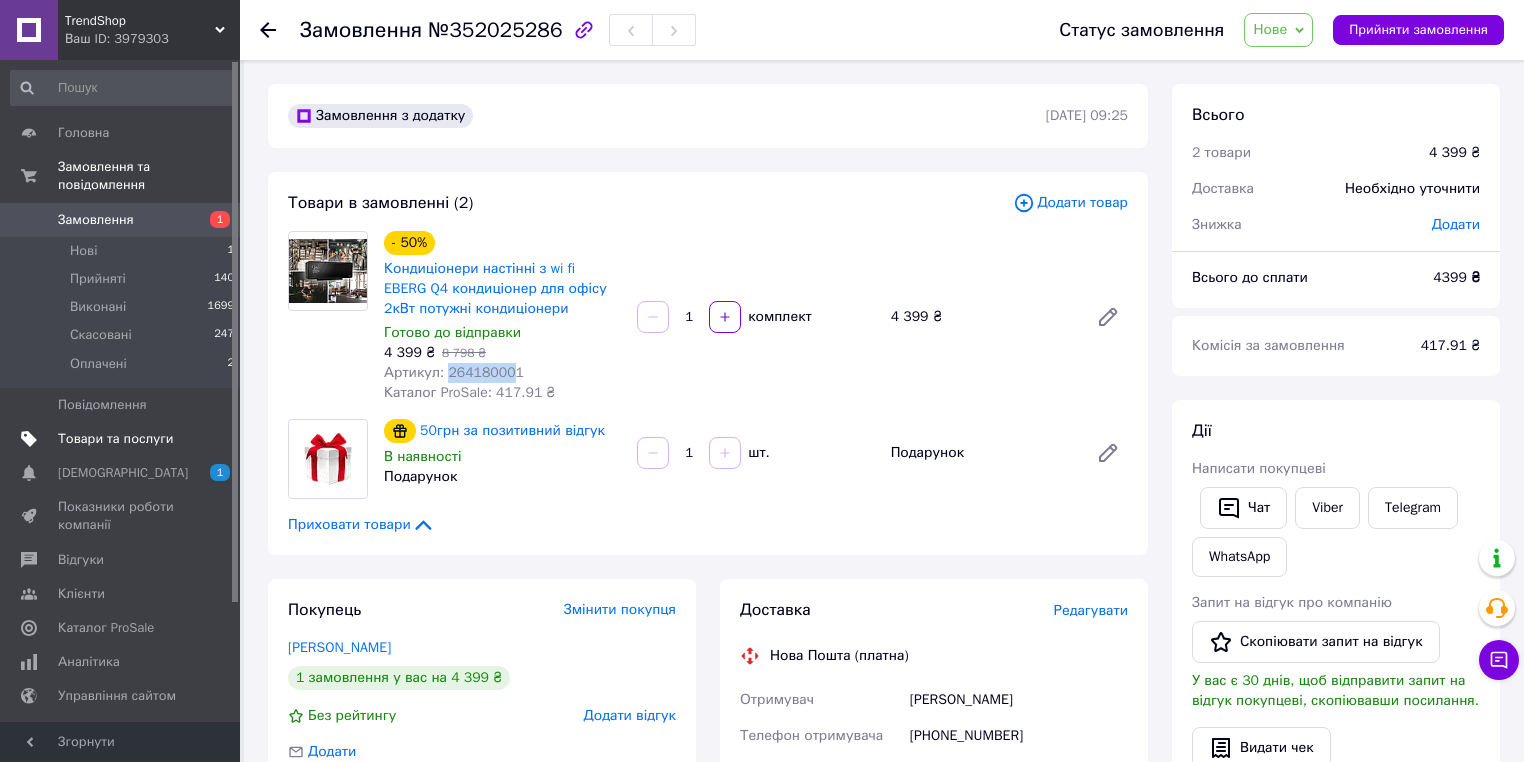 click on "Товари та послуги" at bounding box center [123, 439] 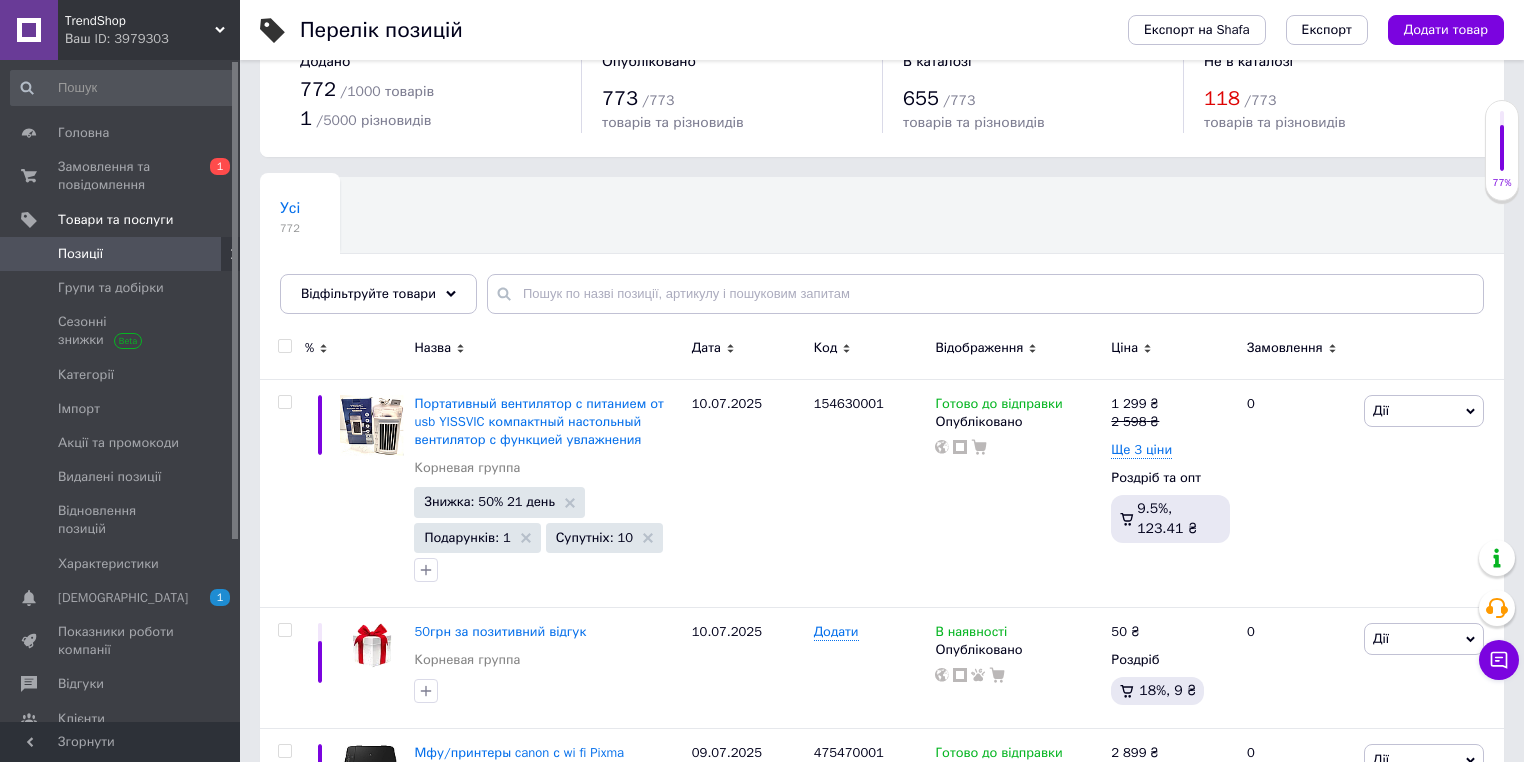 scroll, scrollTop: 160, scrollLeft: 0, axis: vertical 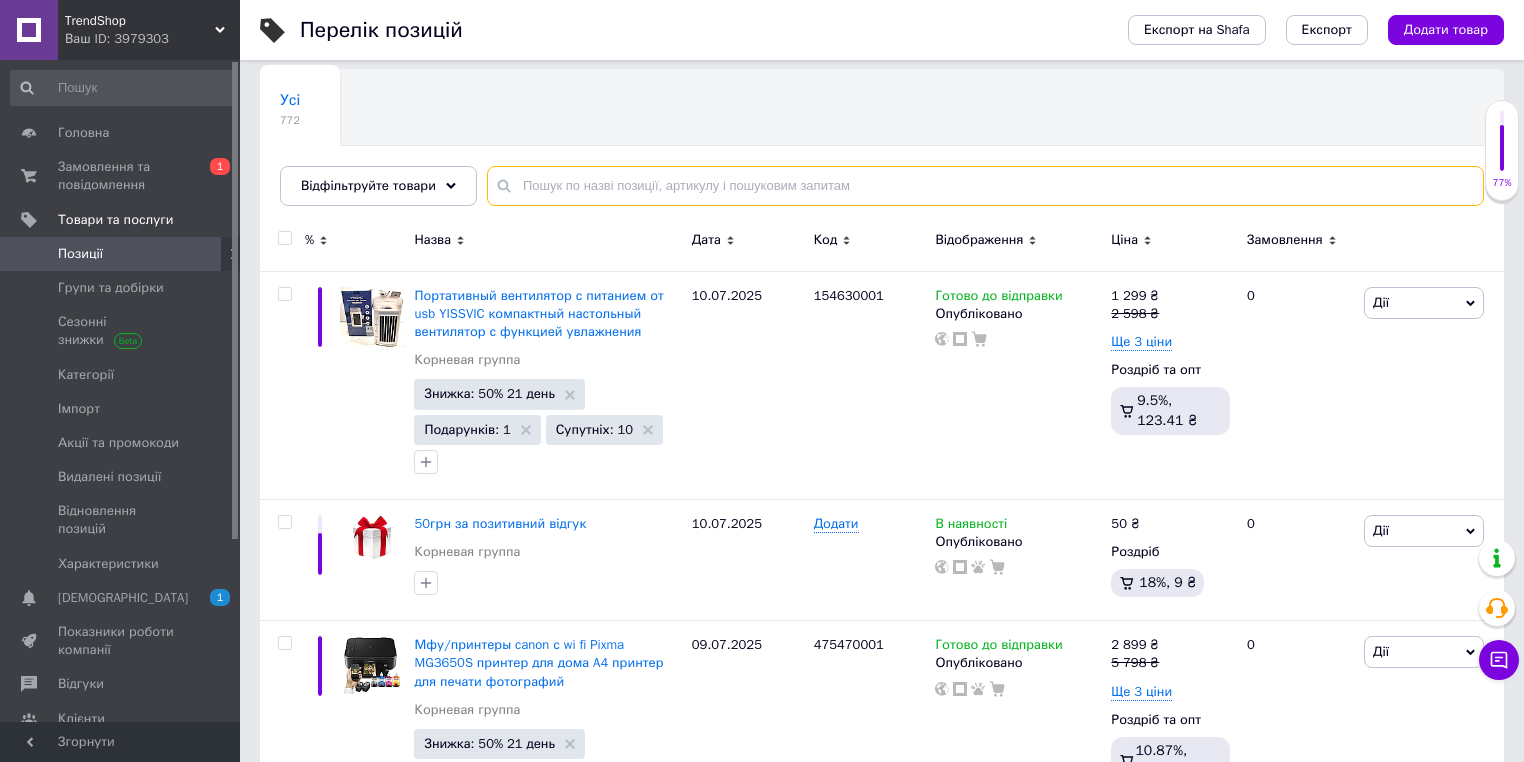 click at bounding box center (985, 186) 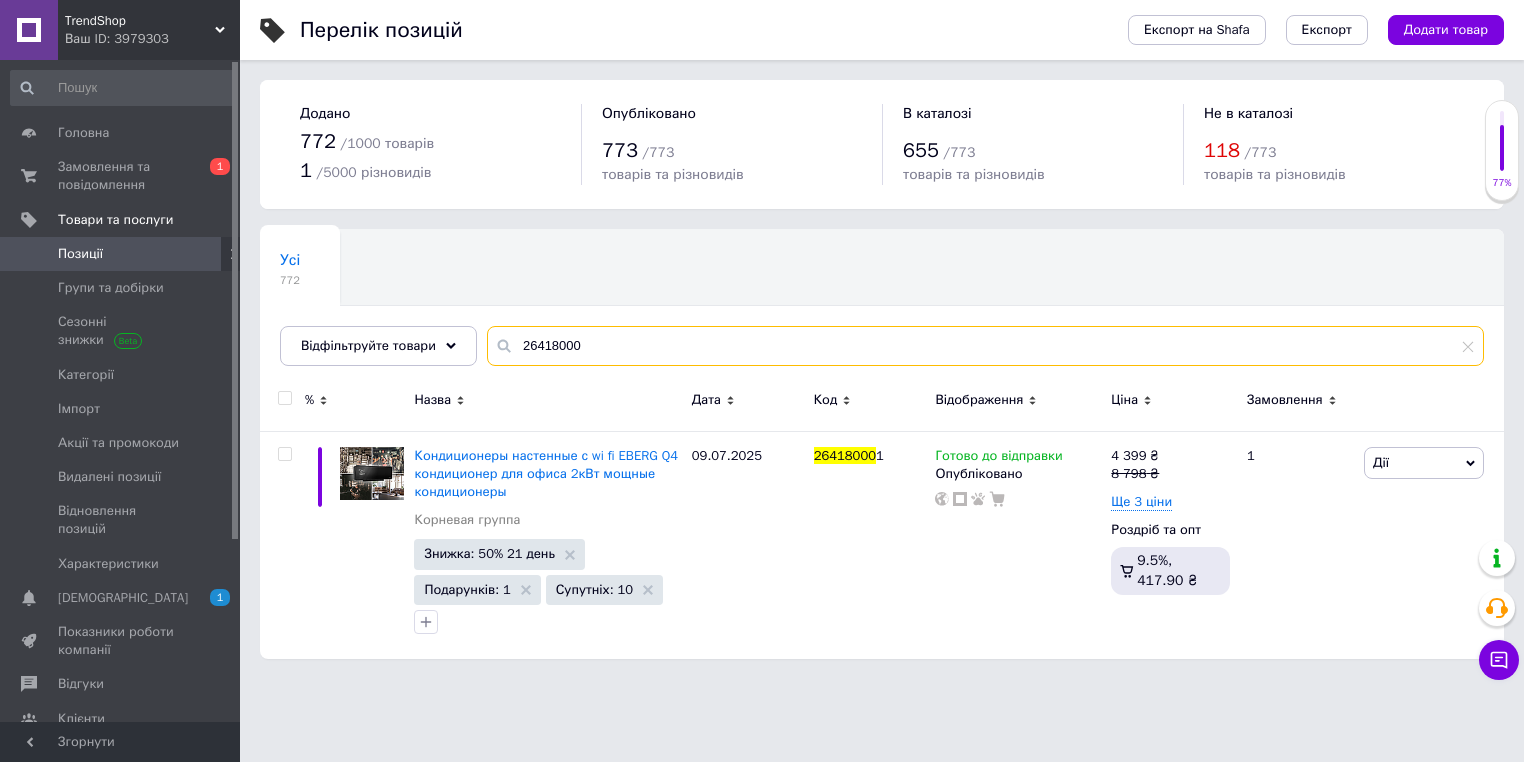 scroll, scrollTop: 0, scrollLeft: 0, axis: both 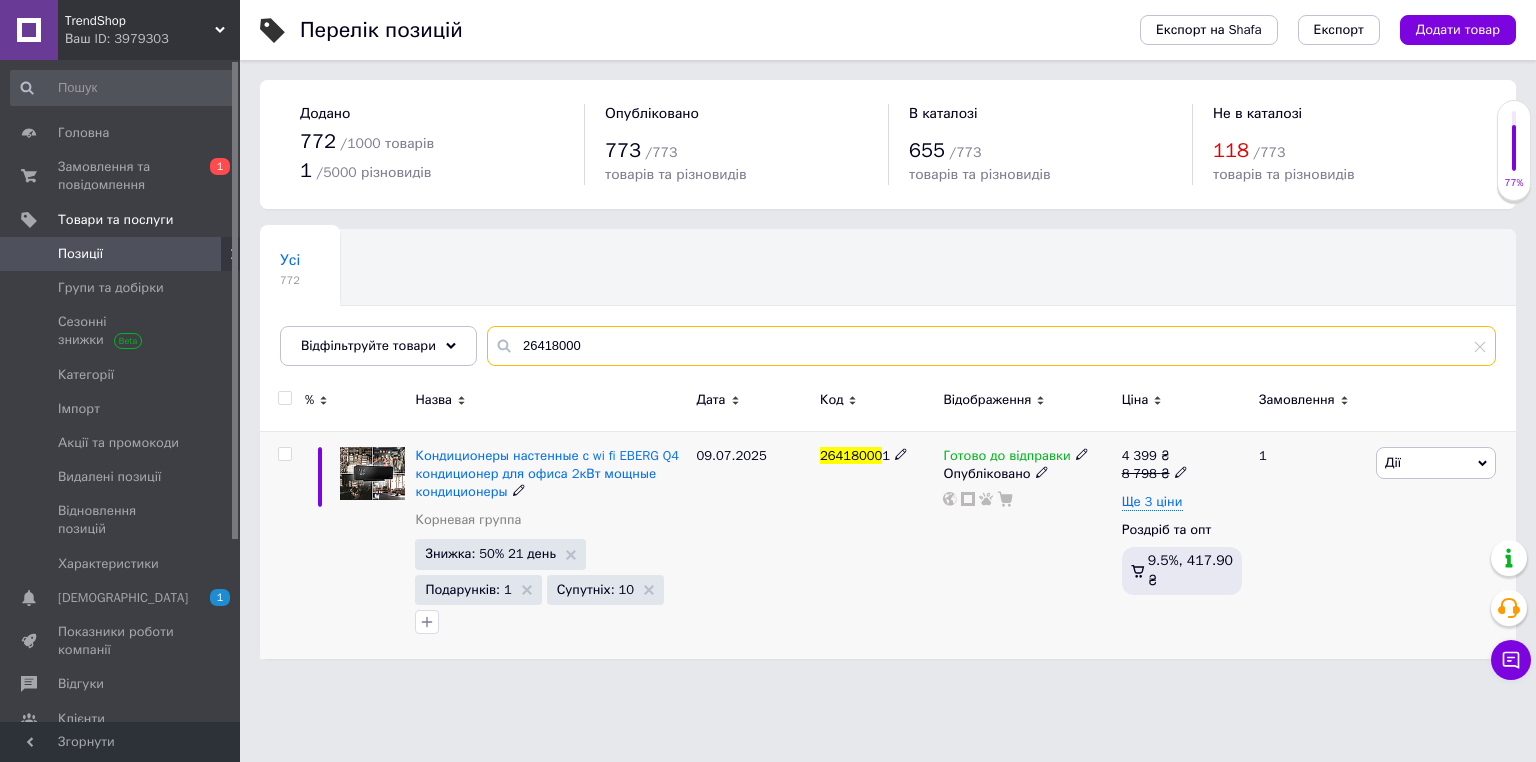 type on "26418000" 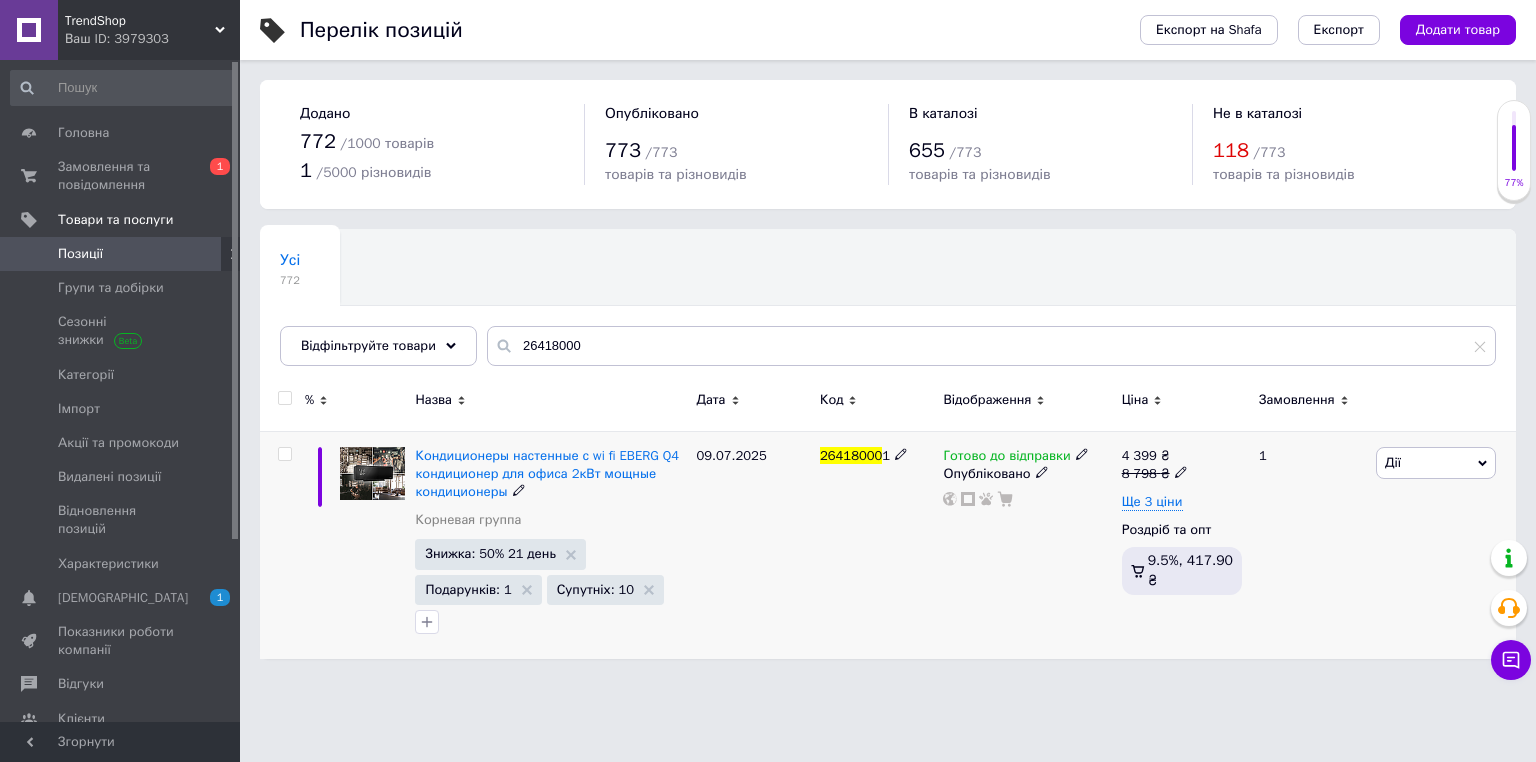 click 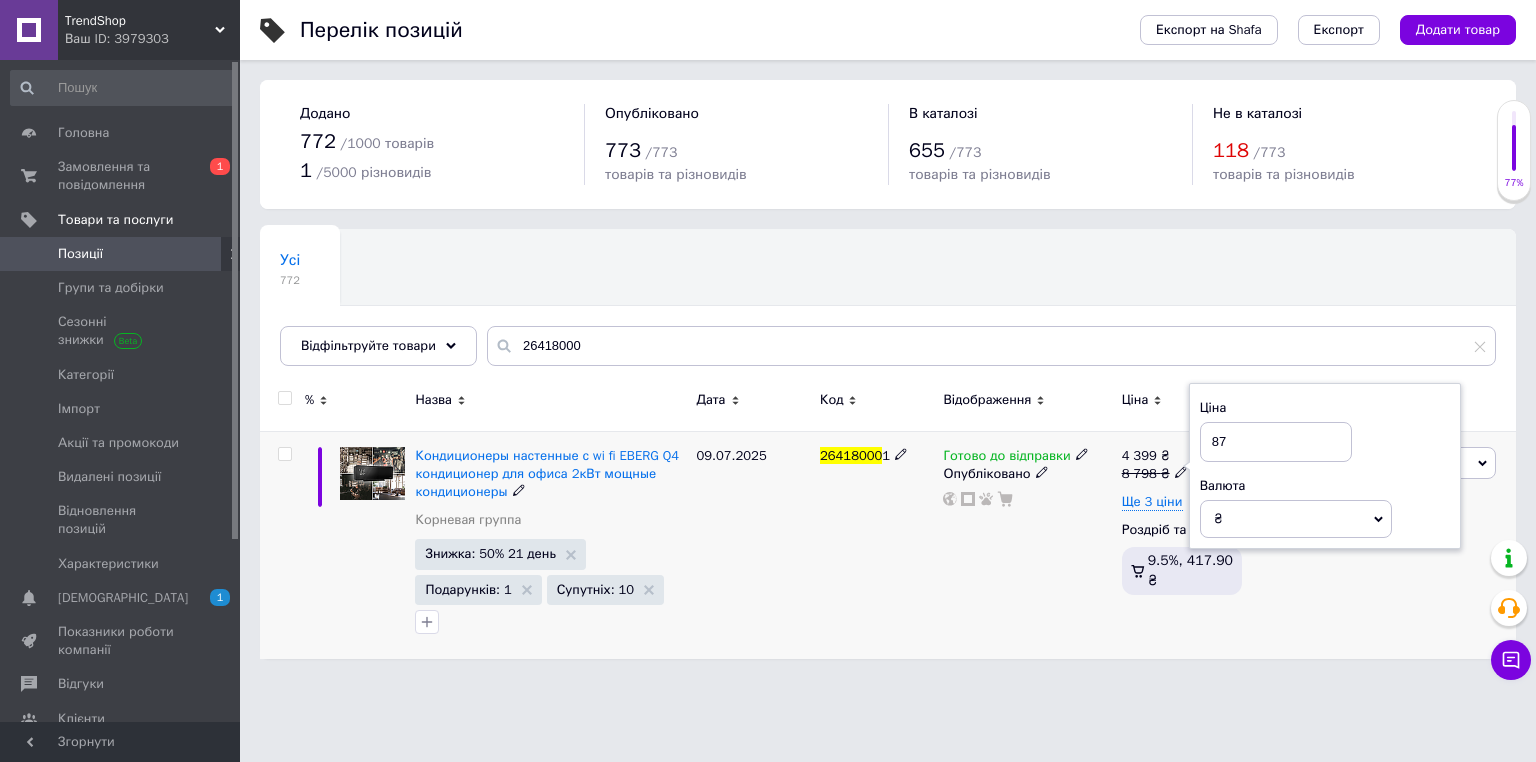 type on "8" 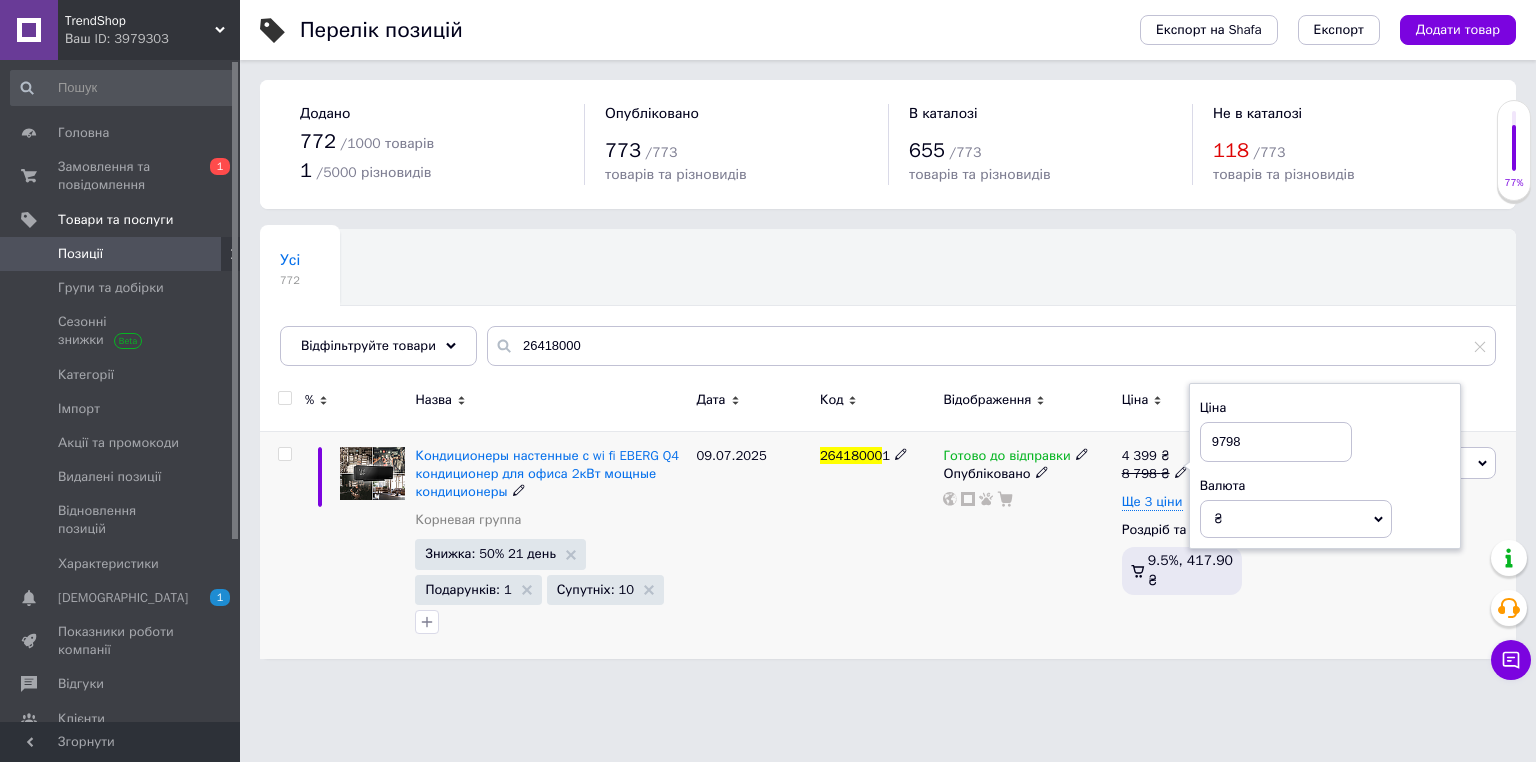 type on "9798" 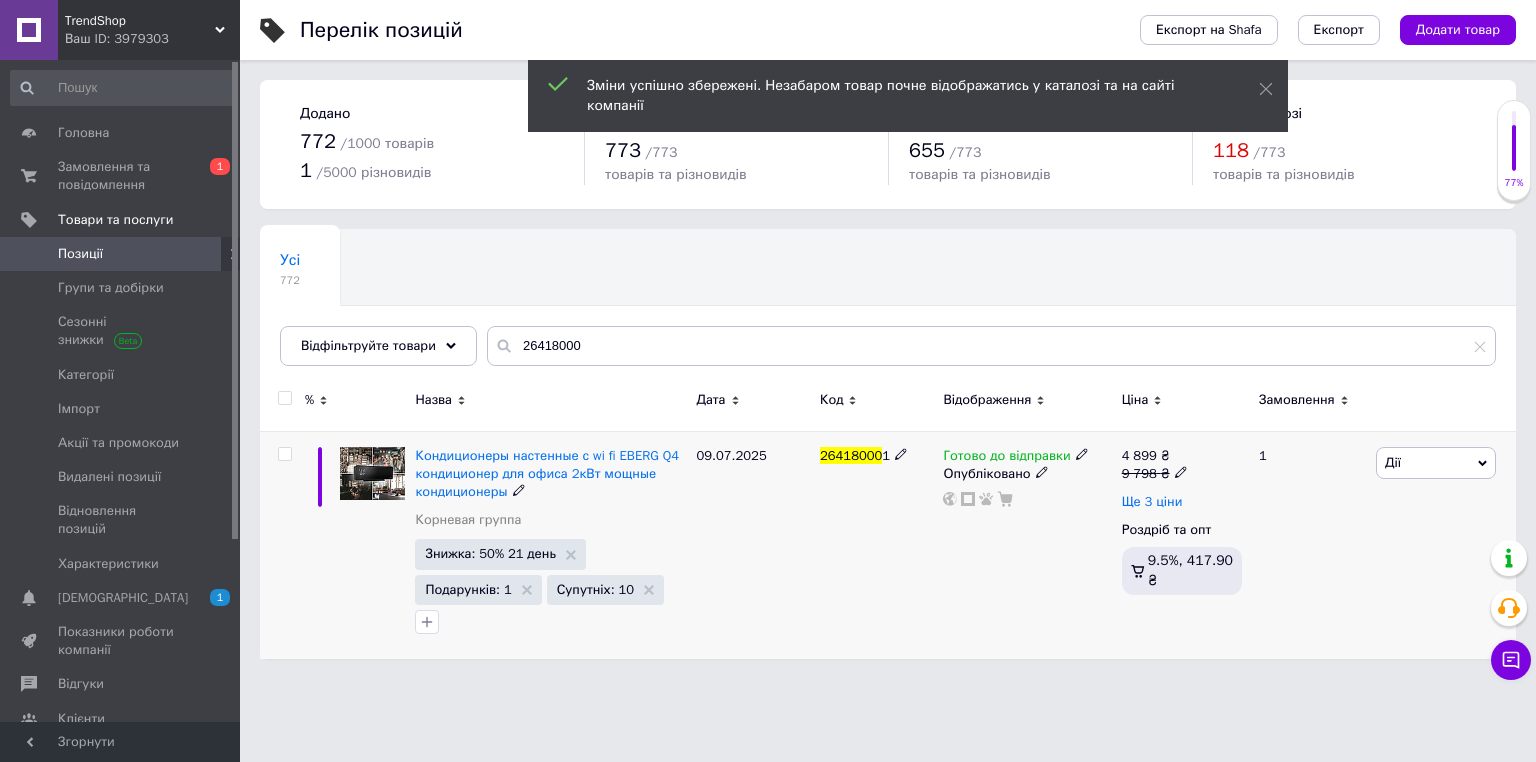 click on "Ще 3 ціни" at bounding box center [1152, 502] 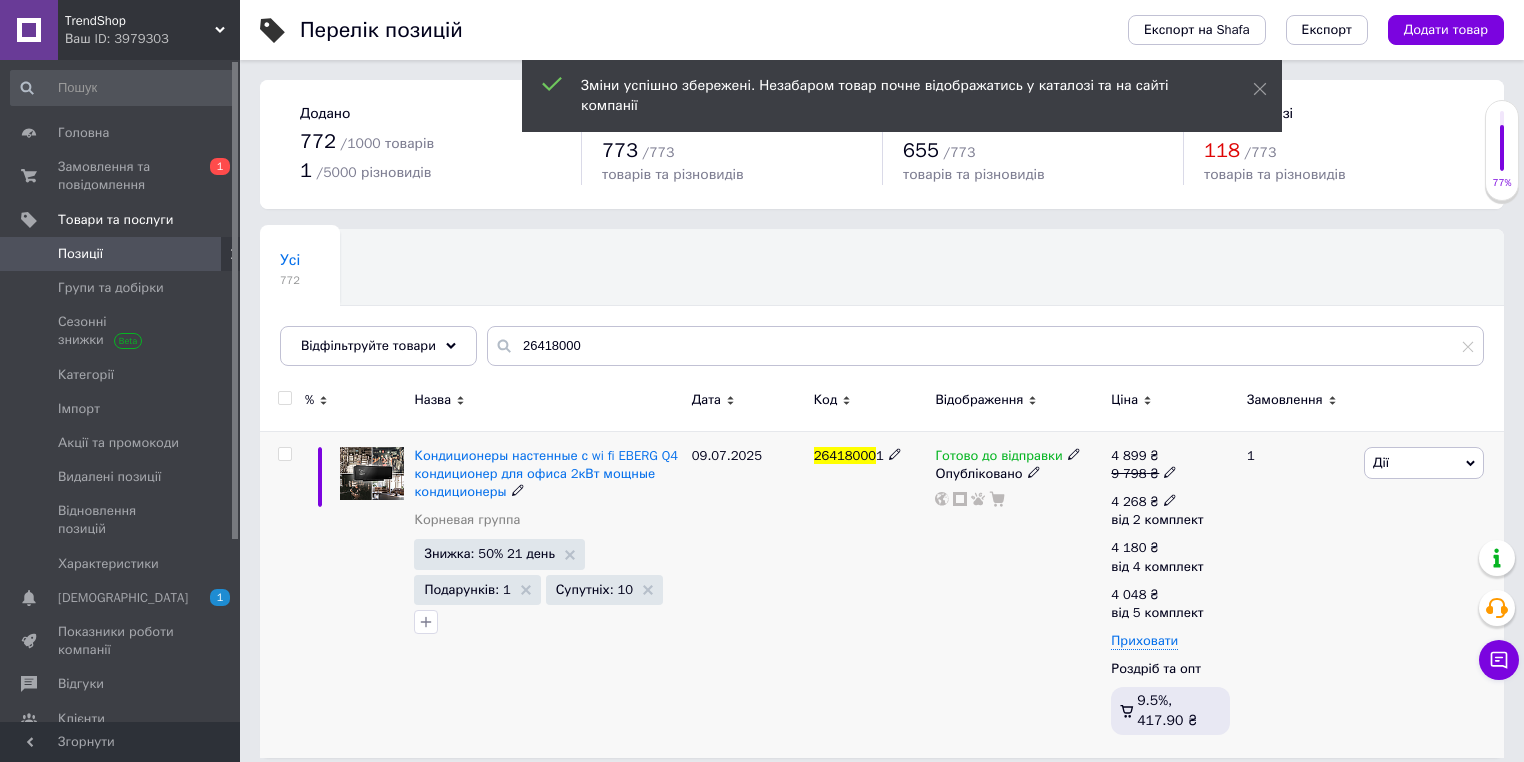 click 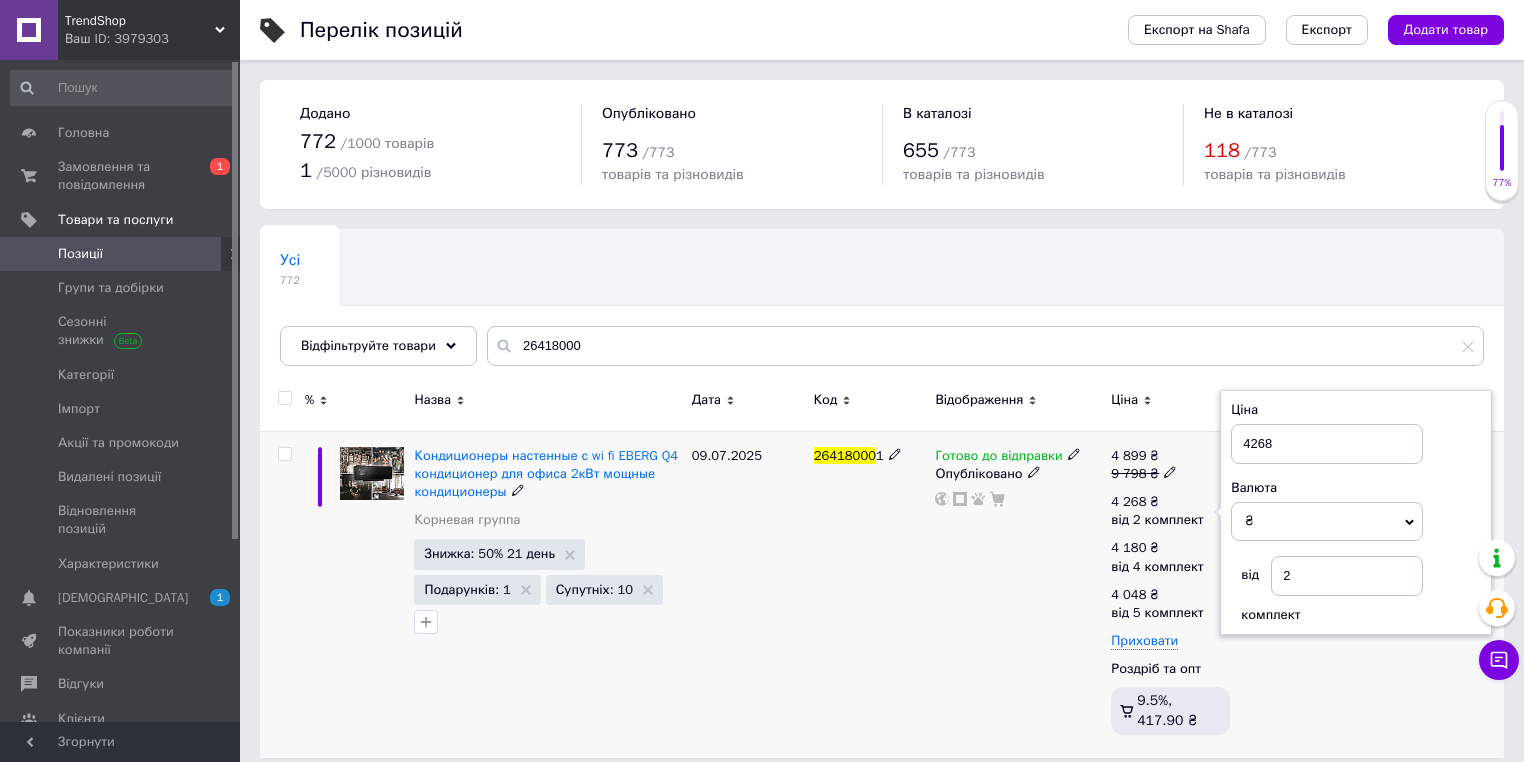scroll, scrollTop: 14, scrollLeft: 0, axis: vertical 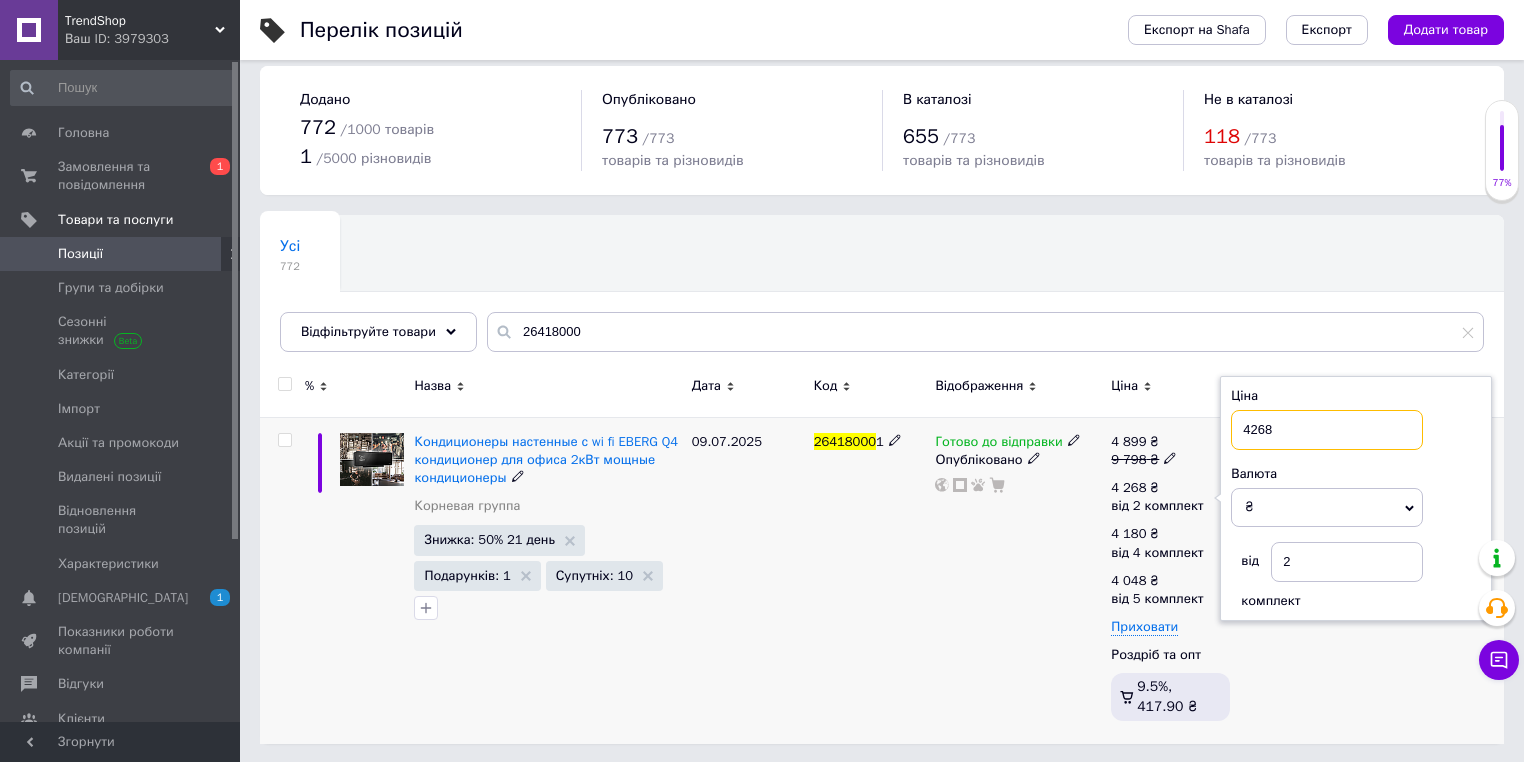 click on "4268" at bounding box center [1327, 430] 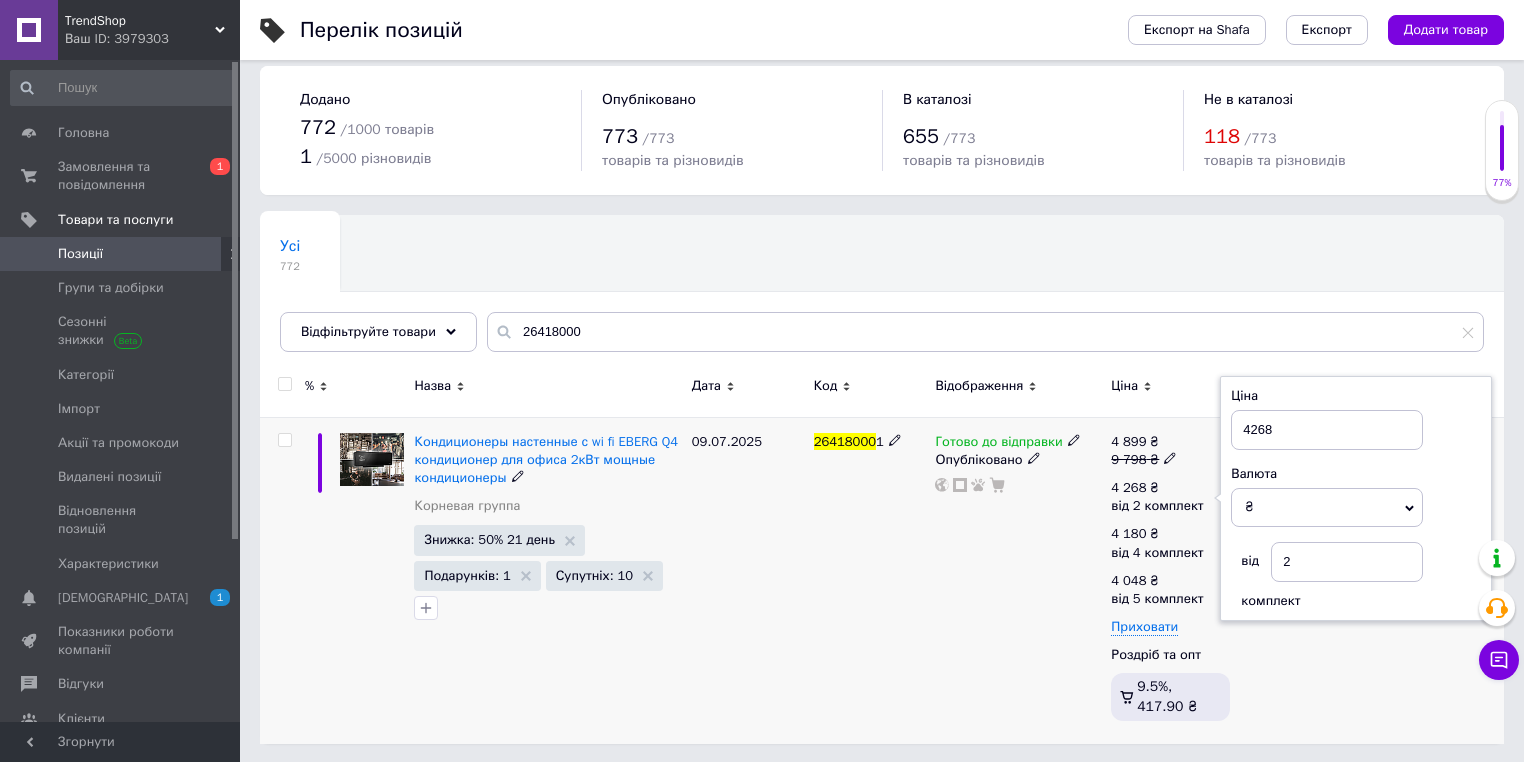 click on "1" at bounding box center [1297, 580] 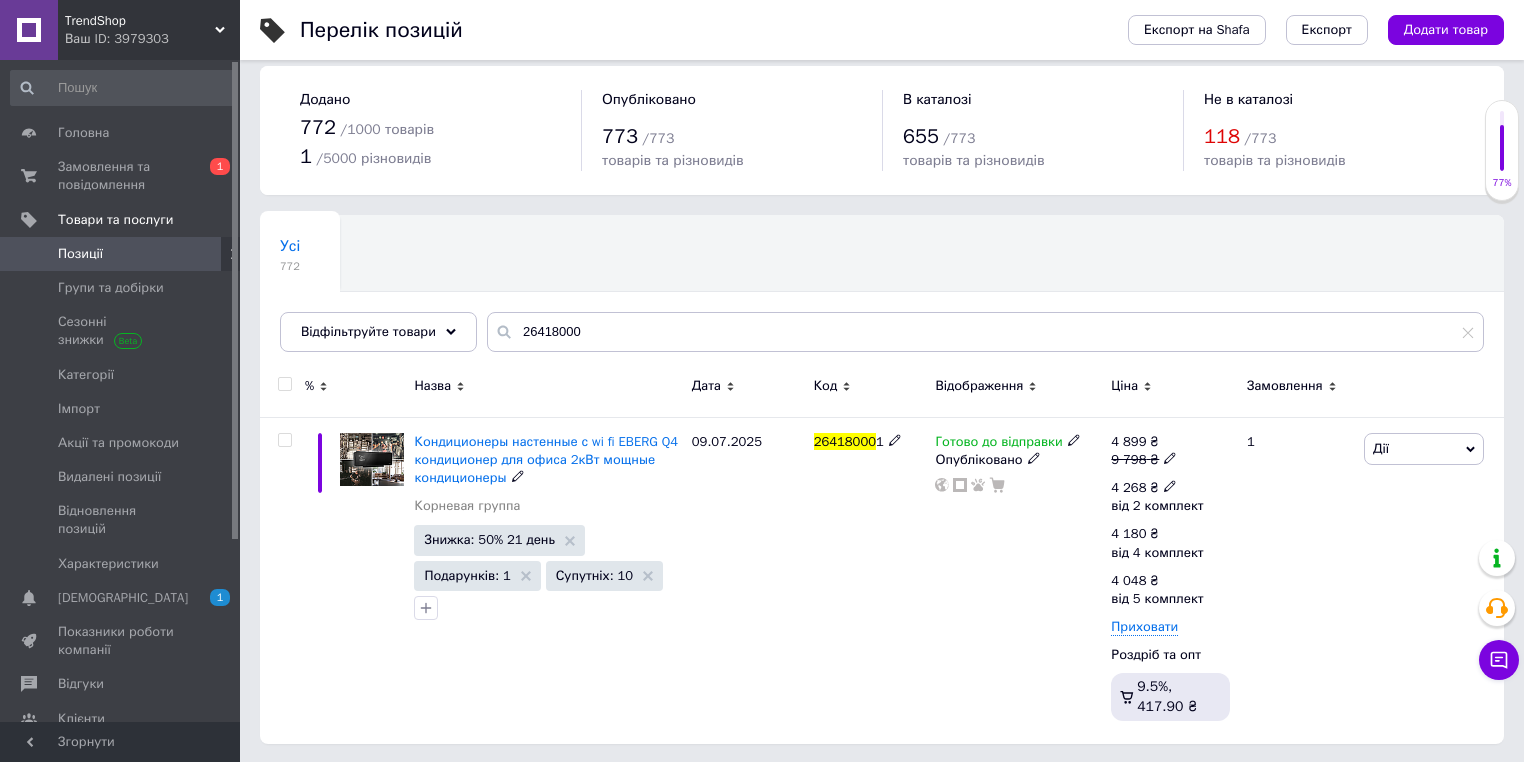 click 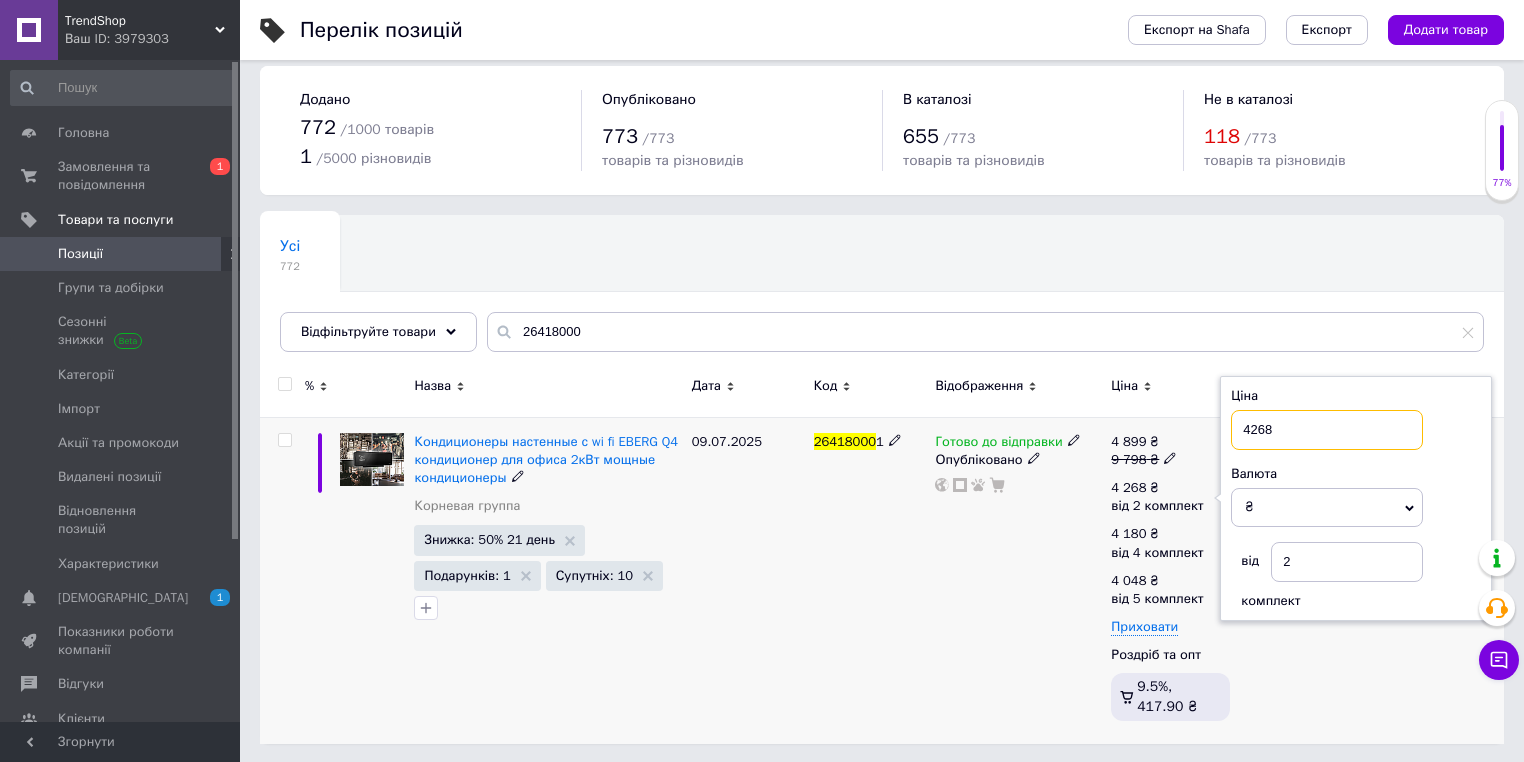 click on "Ціна 4268 Валюта ₴ $ EUR CHF GBP ¥ PLN ₸ MDL HUF KGS CNY TRY KRW lei від 2 комплект" at bounding box center (1356, 498) 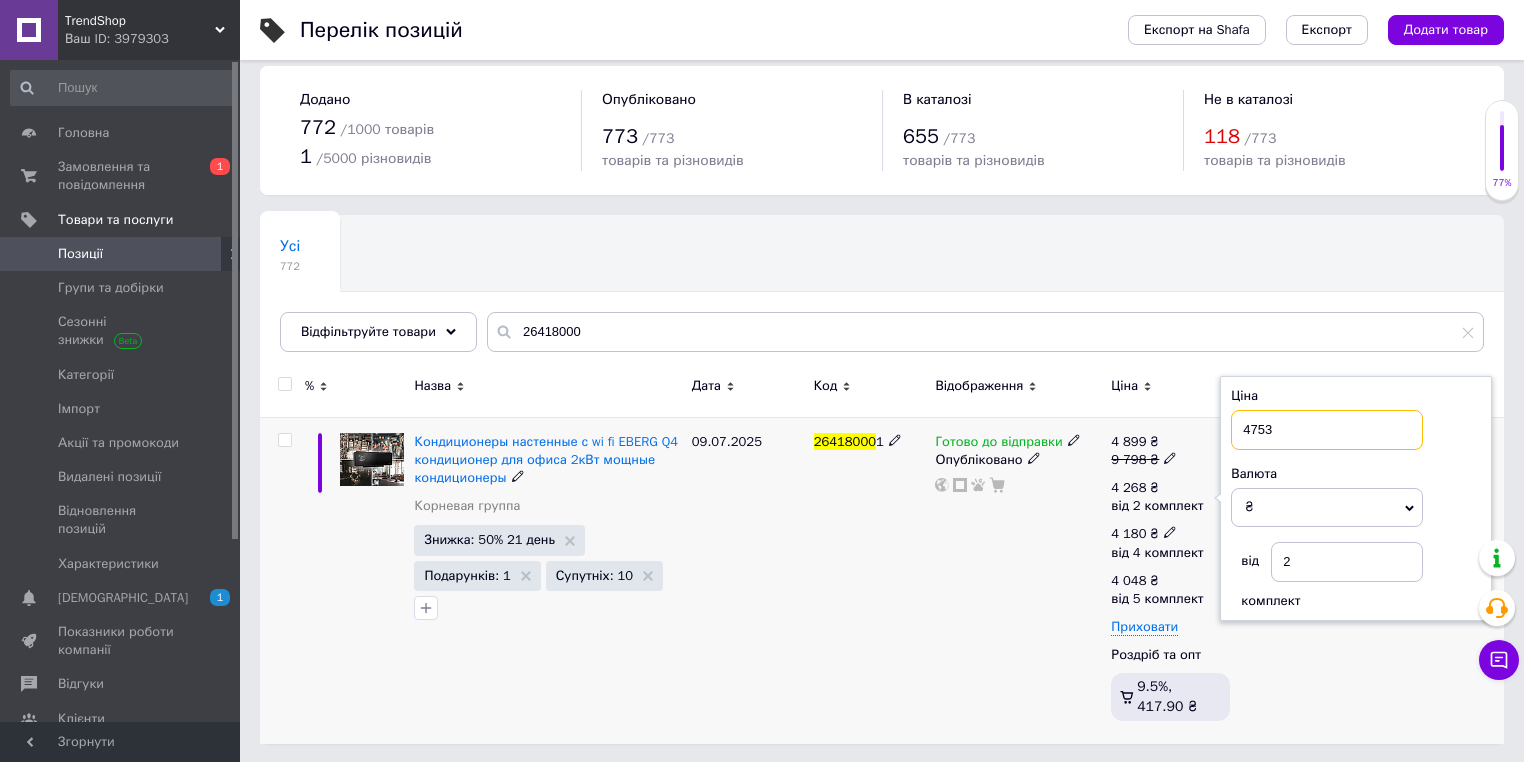 type on "4753" 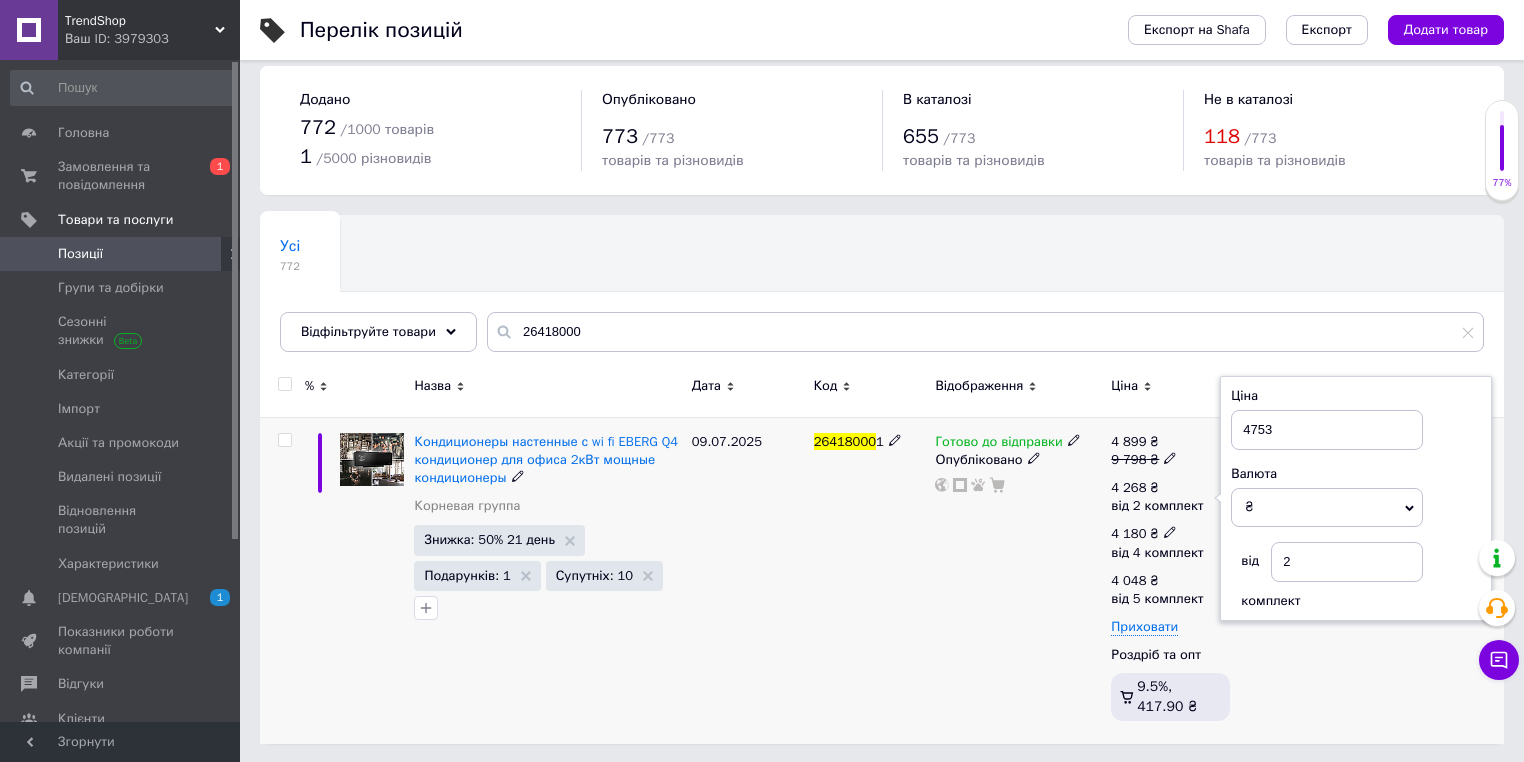 click at bounding box center [1170, 531] 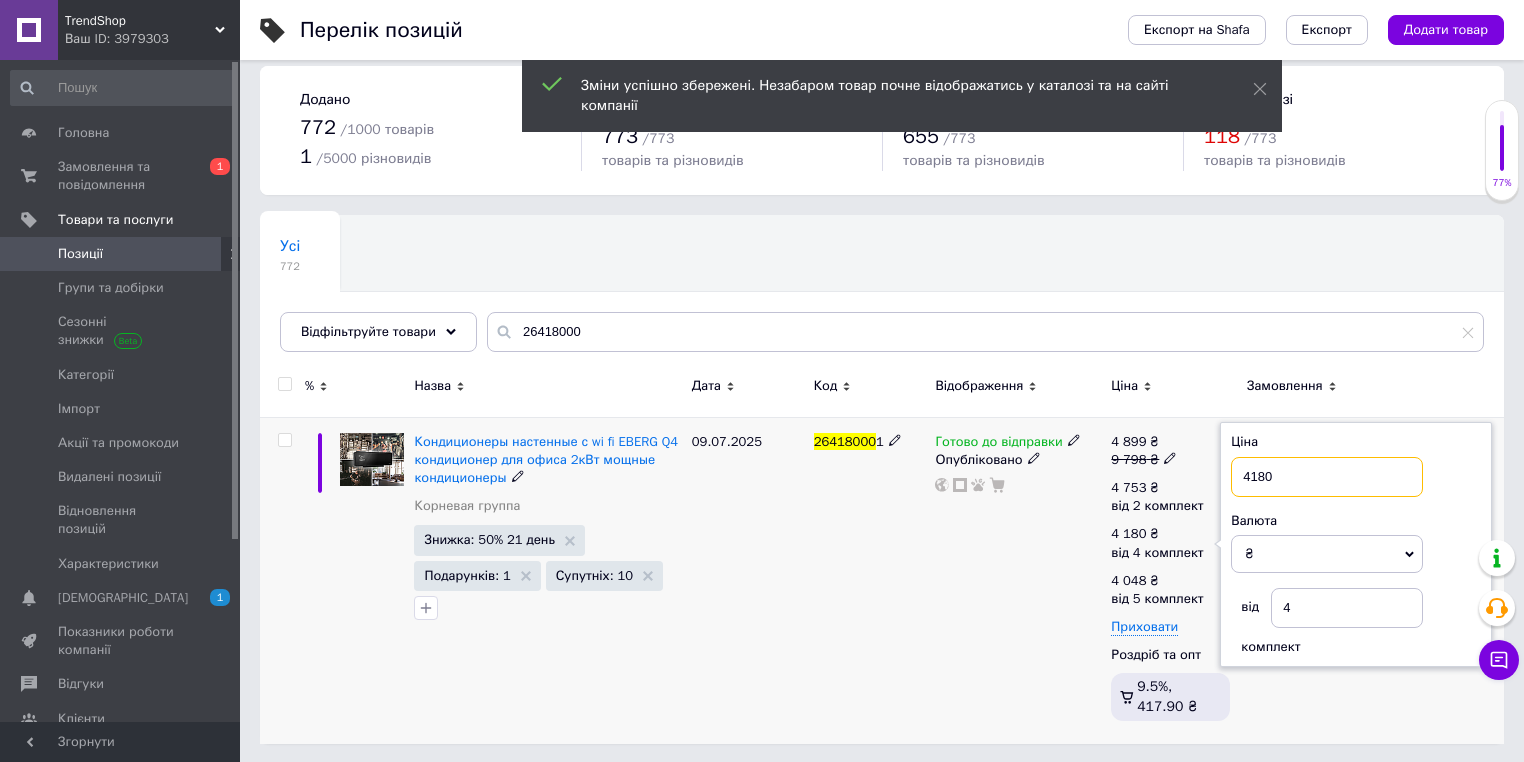 drag, startPoint x: 1268, startPoint y: 484, endPoint x: 1232, endPoint y: 478, distance: 36.496574 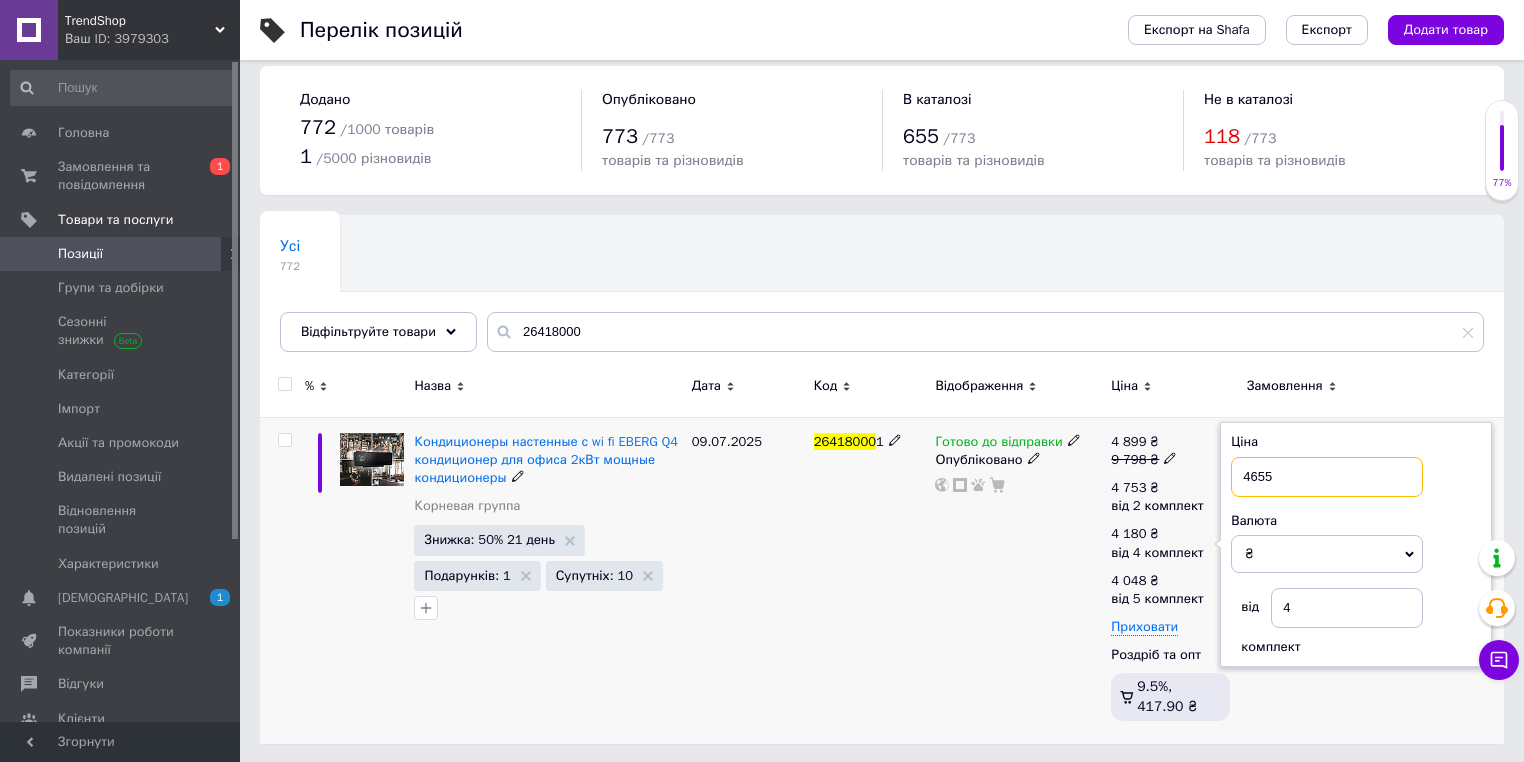type on "4655" 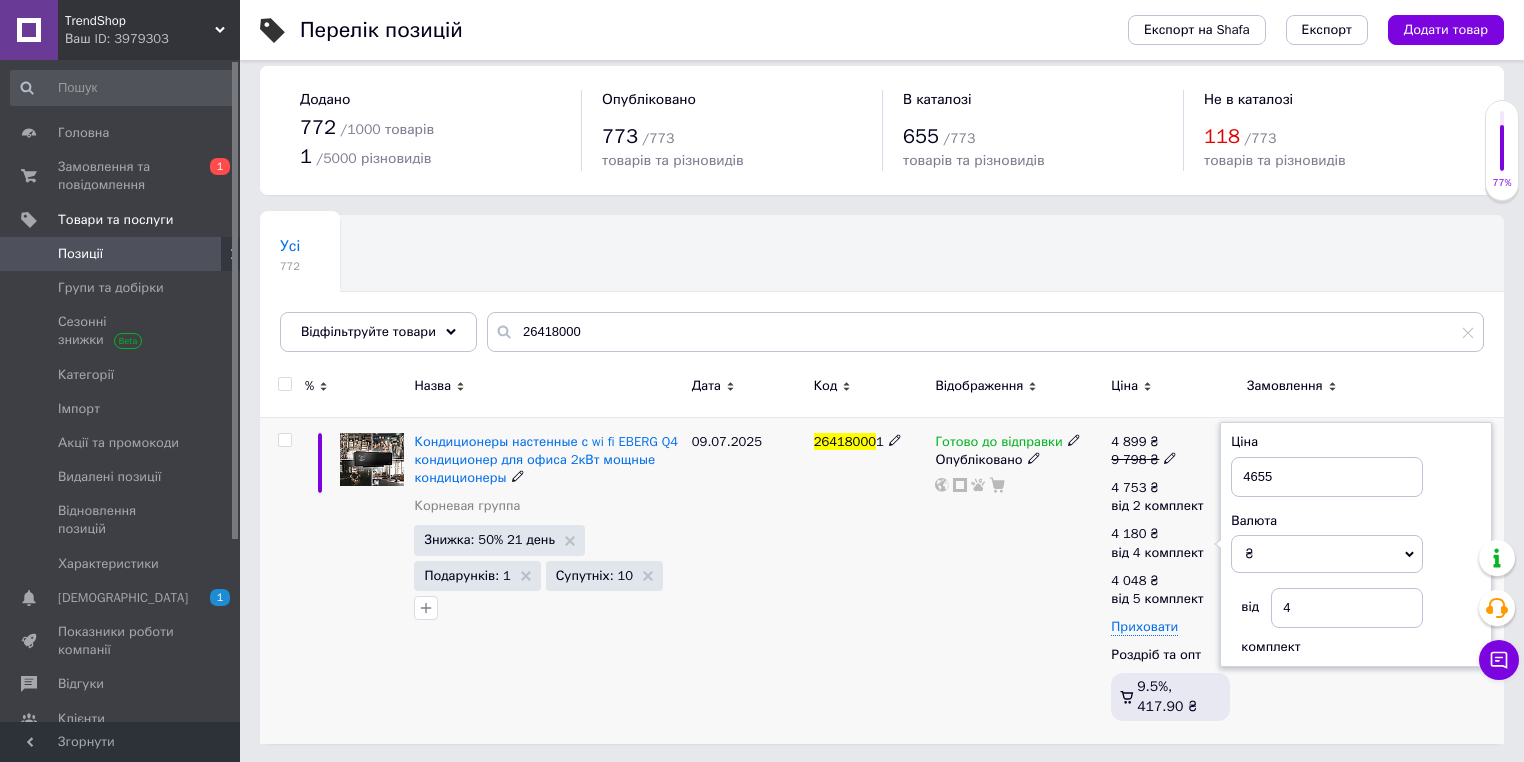 click on "Готово до відправки Опубліковано" at bounding box center (1018, 580) 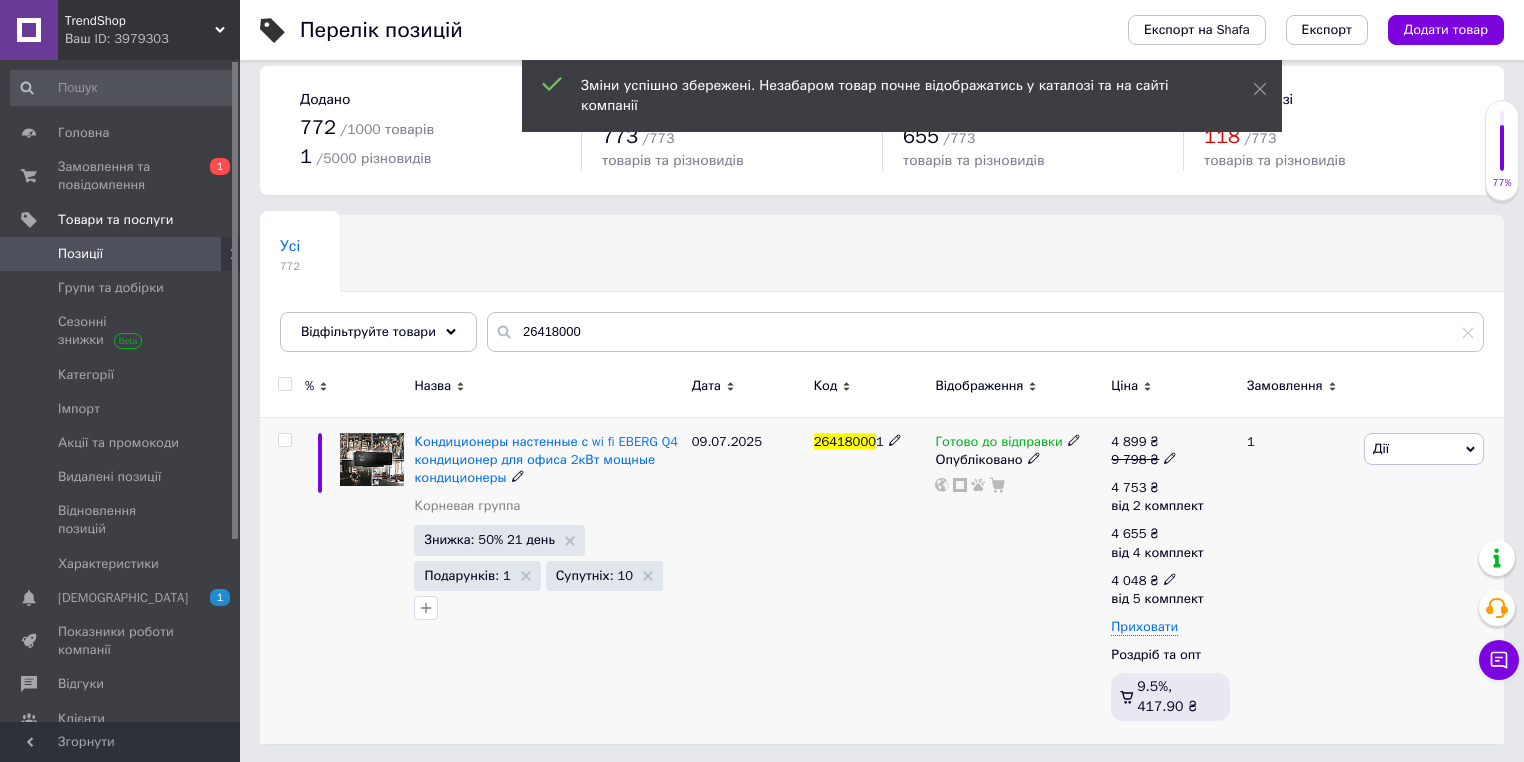 click 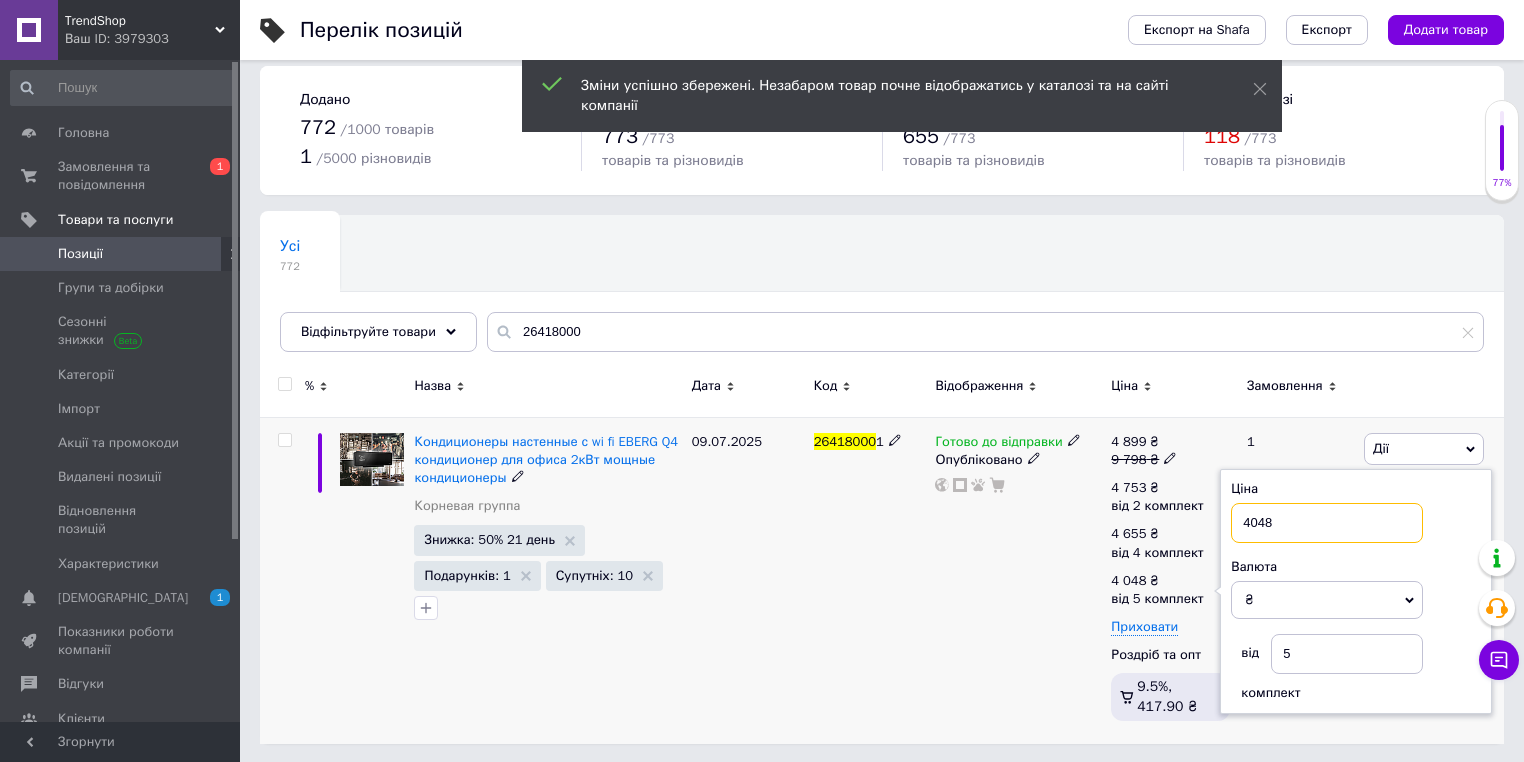 drag, startPoint x: 1261, startPoint y: 520, endPoint x: 1220, endPoint y: 520, distance: 41 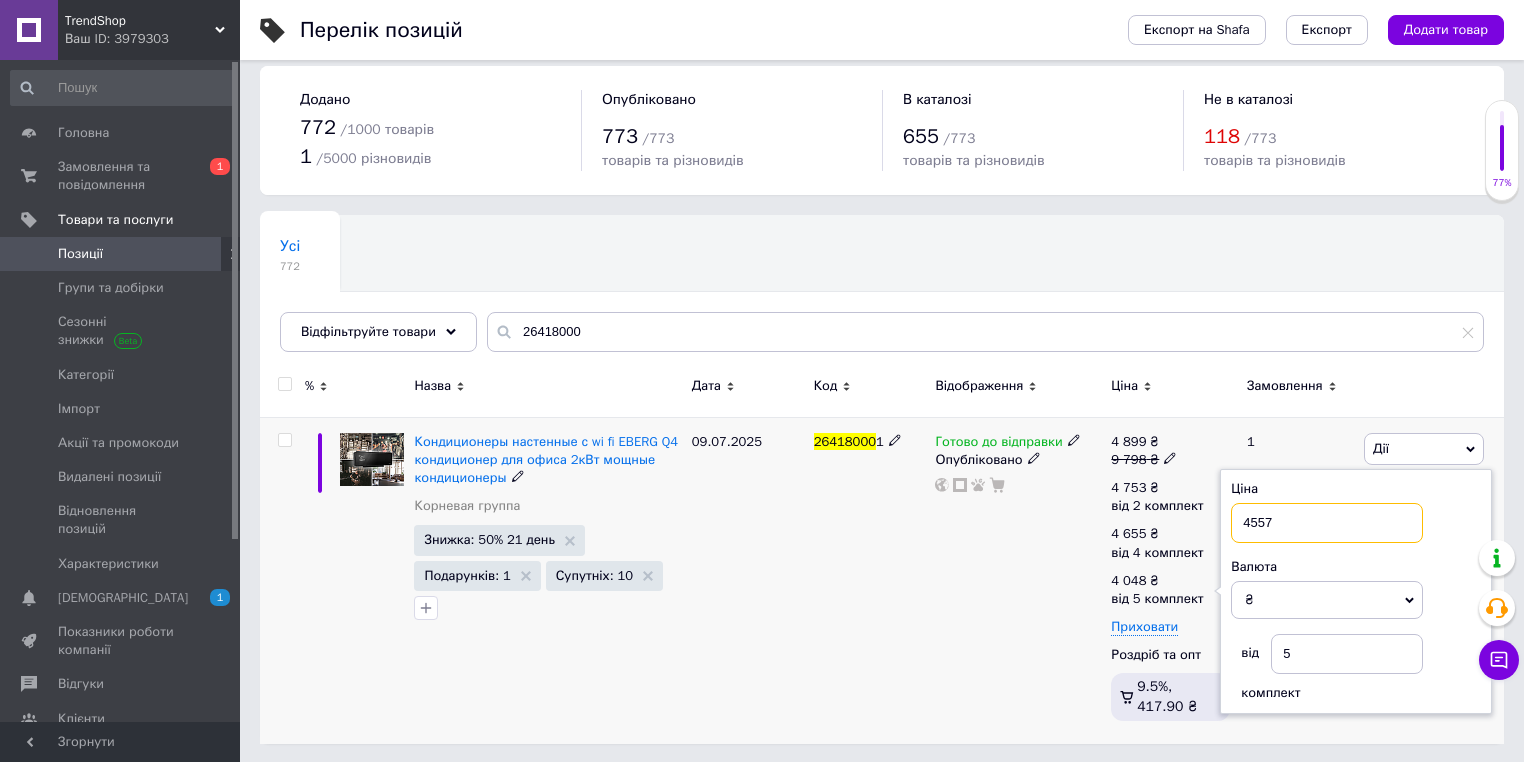 type on "4557" 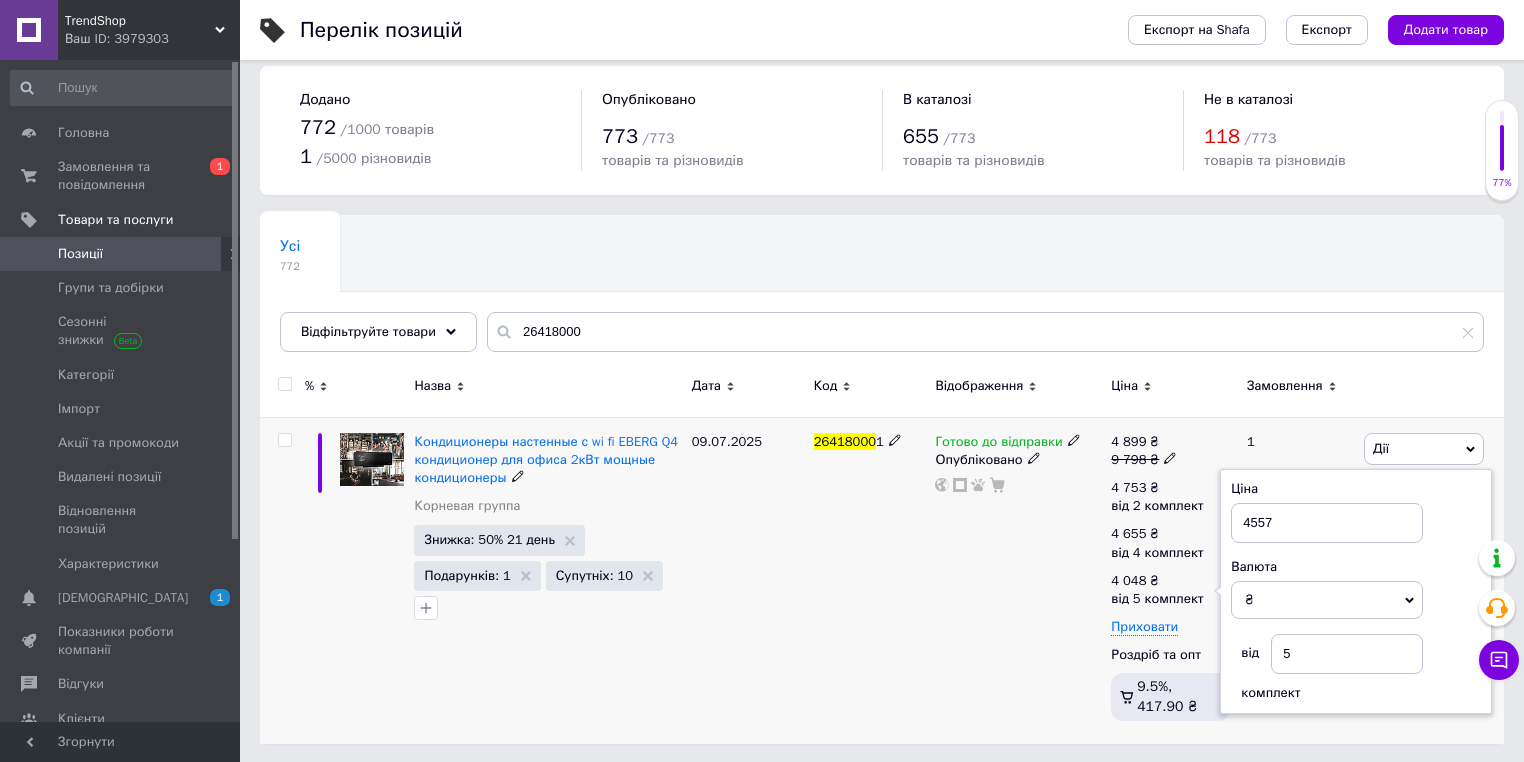 click on "Готово до відправки Опубліковано" at bounding box center (1018, 580) 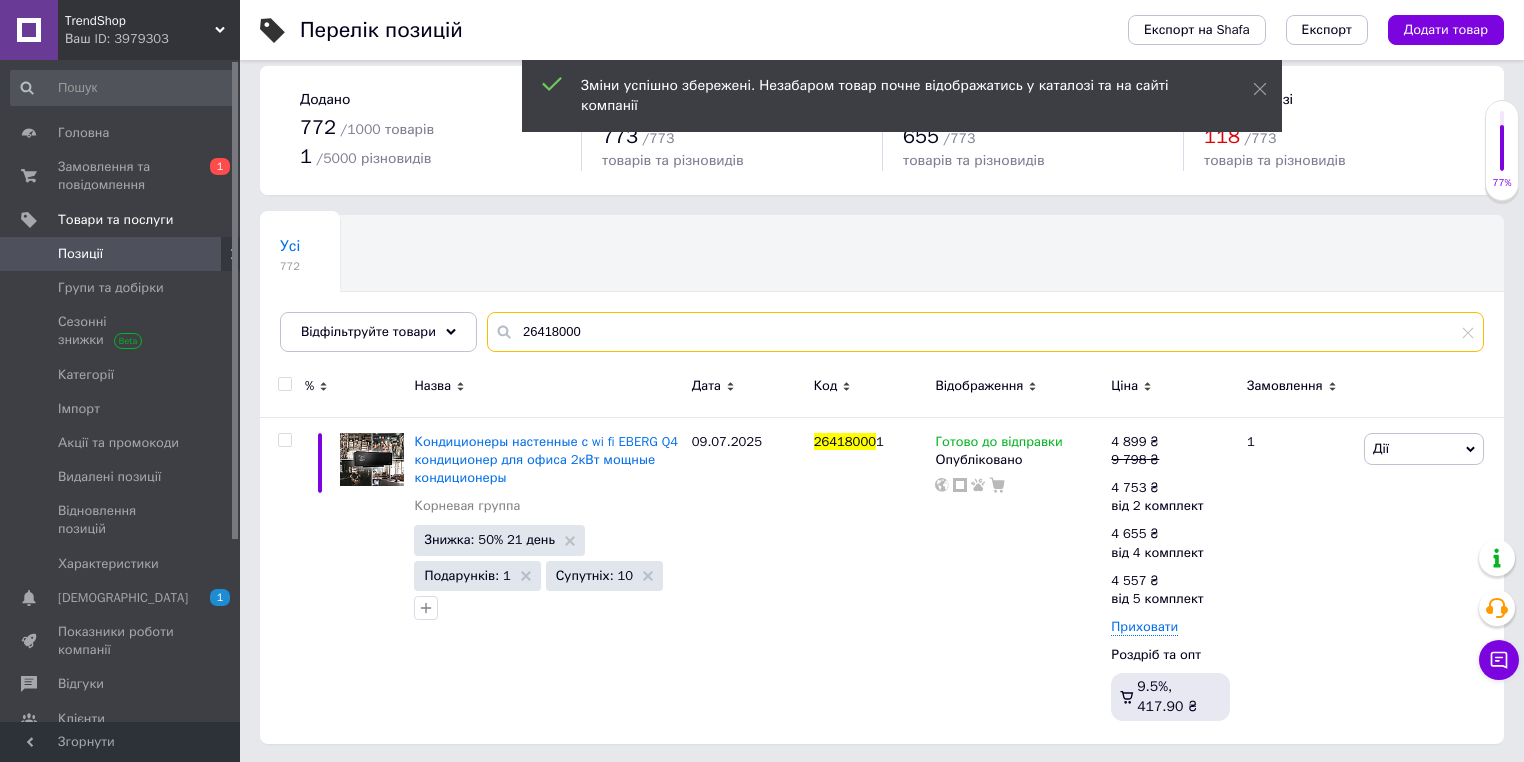 drag, startPoint x: 577, startPoint y: 340, endPoint x: 521, endPoint y: 336, distance: 56.142673 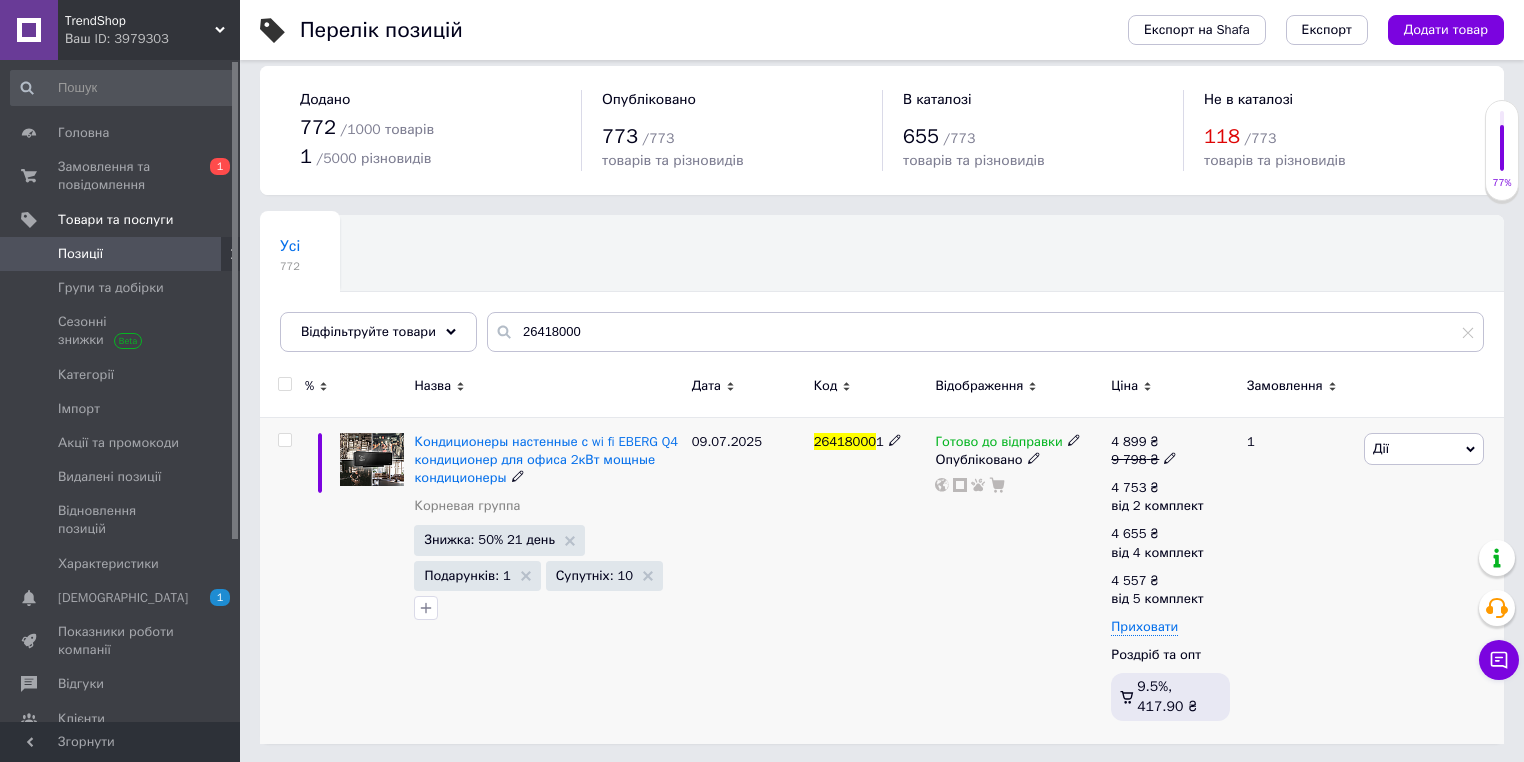 click 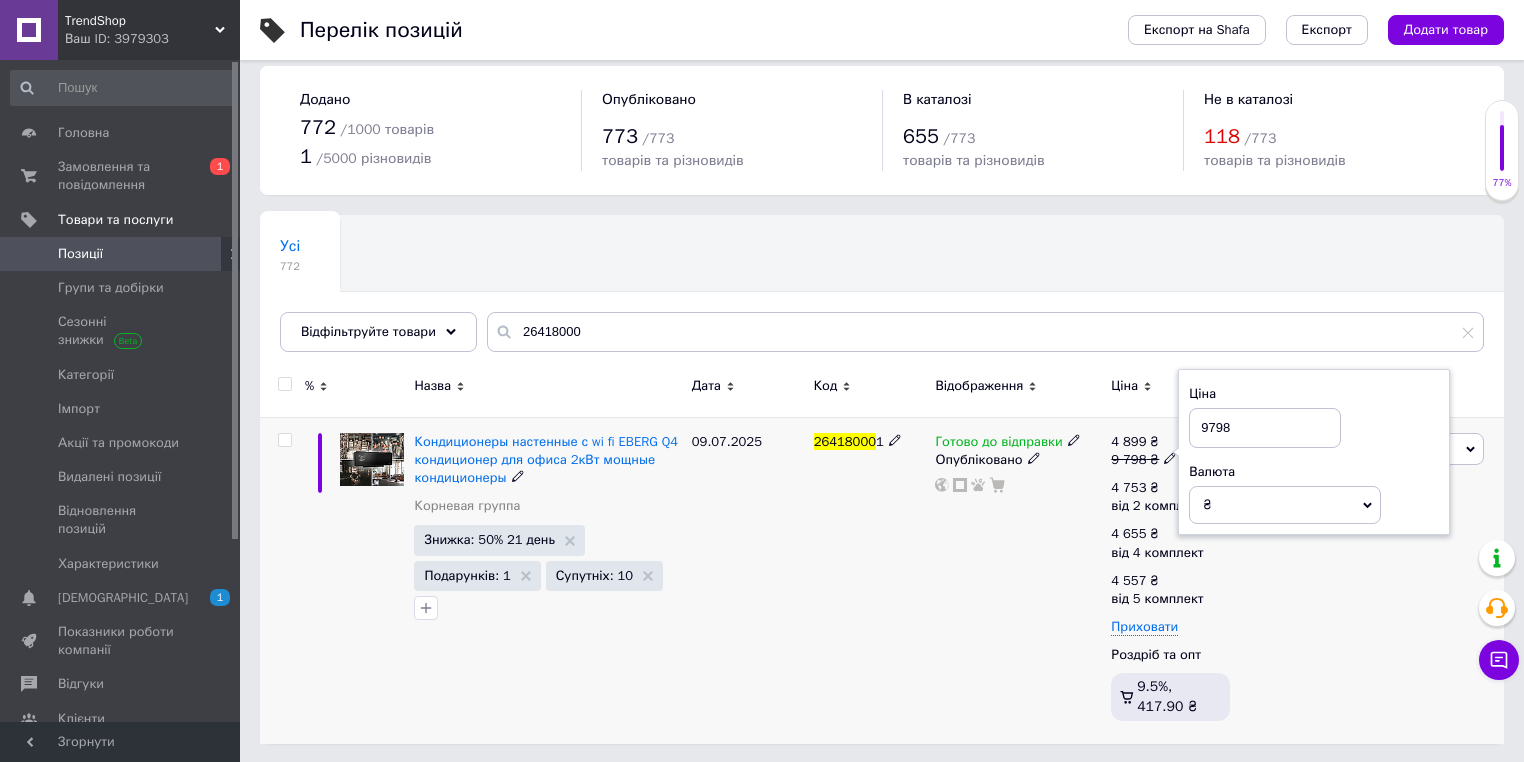 drag, startPoint x: 1233, startPoint y: 426, endPoint x: 1178, endPoint y: 424, distance: 55.03635 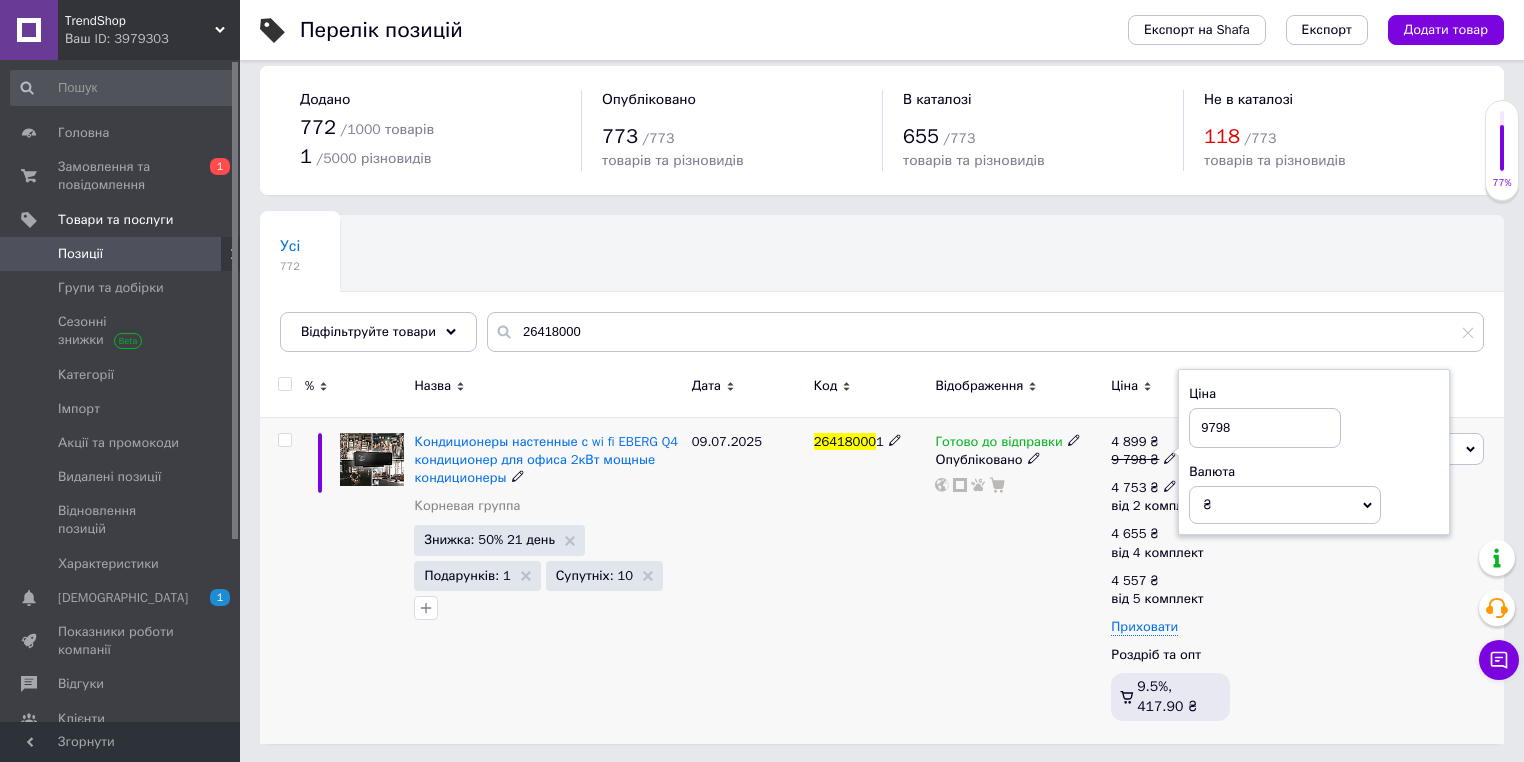 click 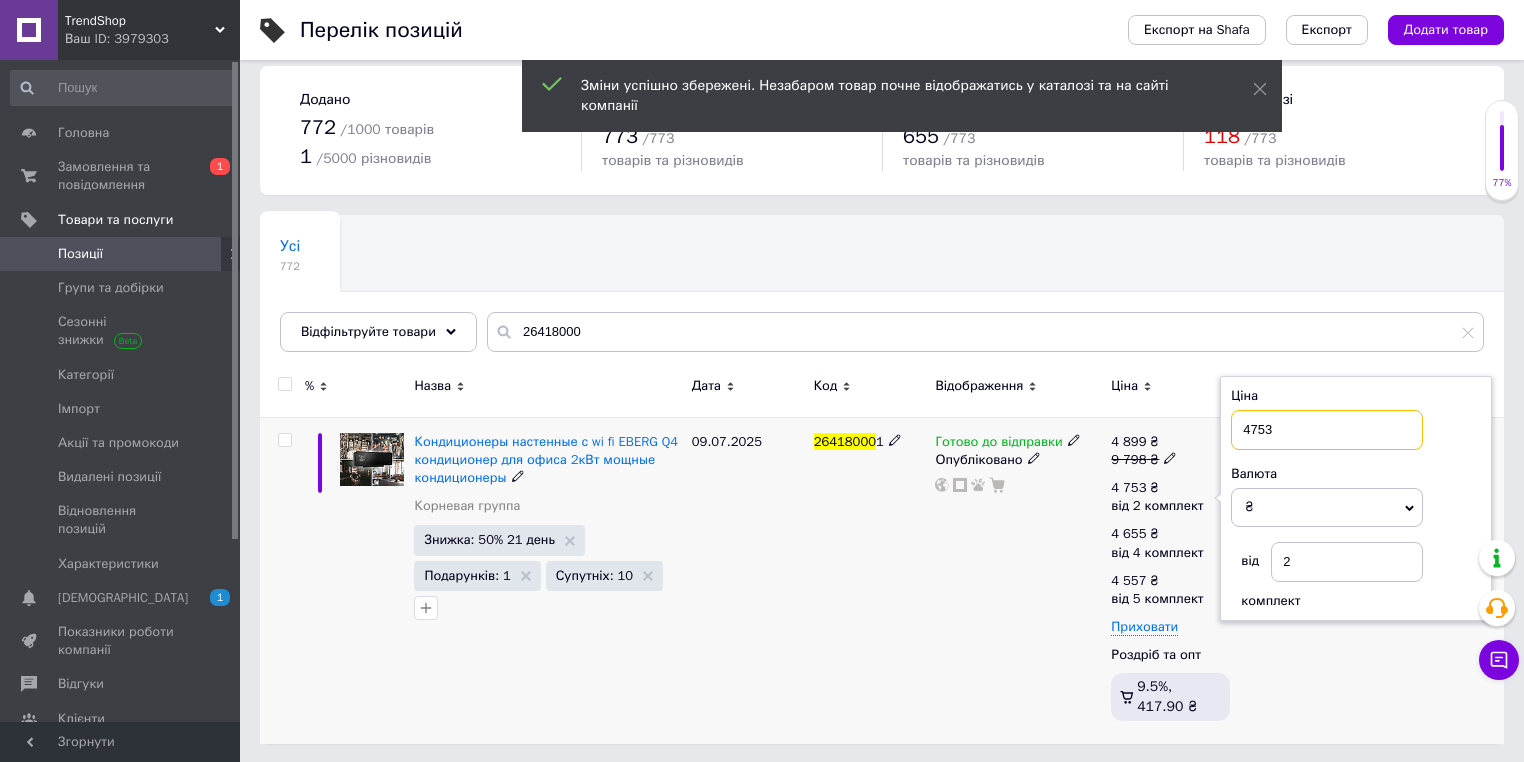 drag, startPoint x: 1274, startPoint y: 430, endPoint x: 1242, endPoint y: 431, distance: 32.01562 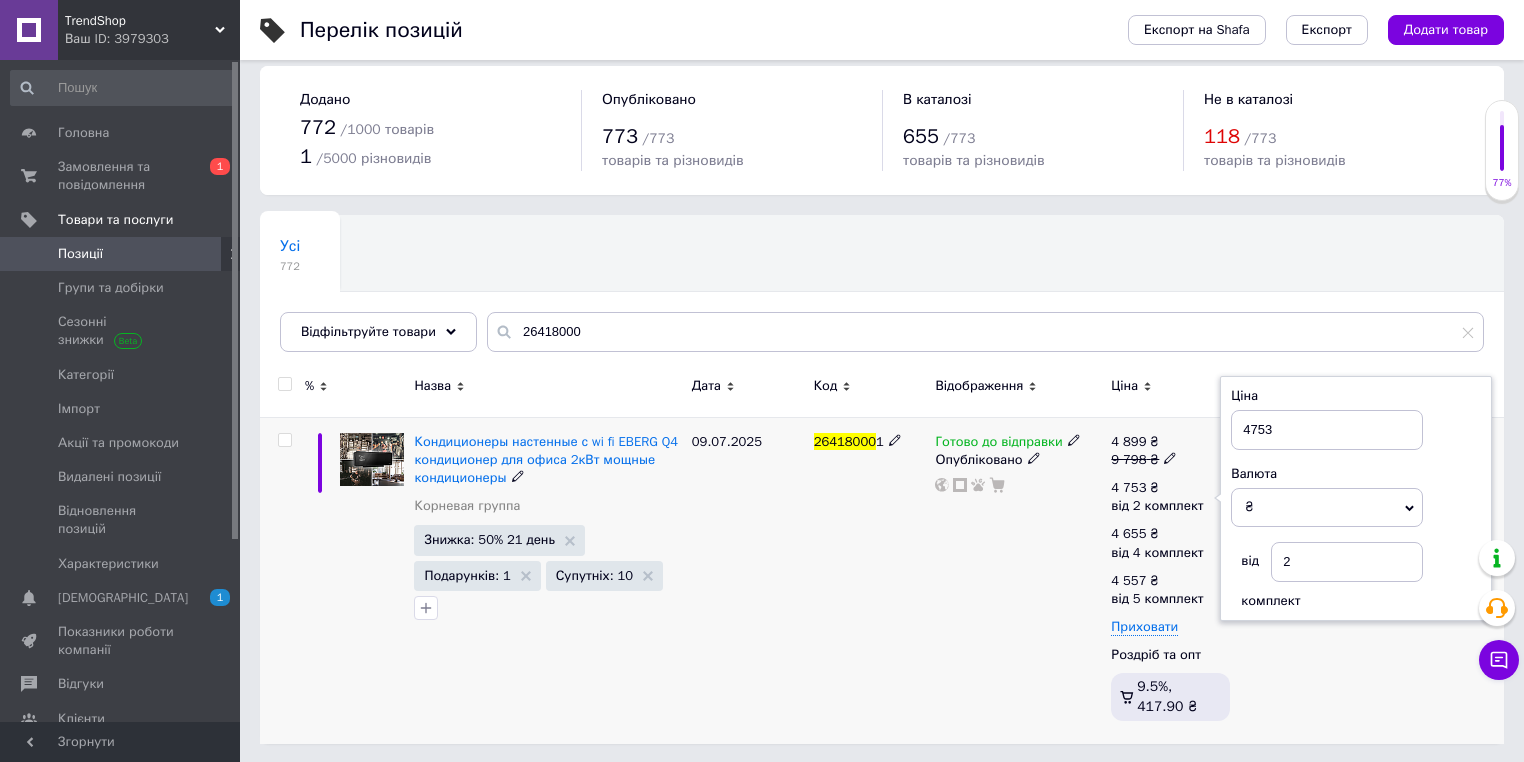 click on "9 798   ₴" at bounding box center [1144, 460] 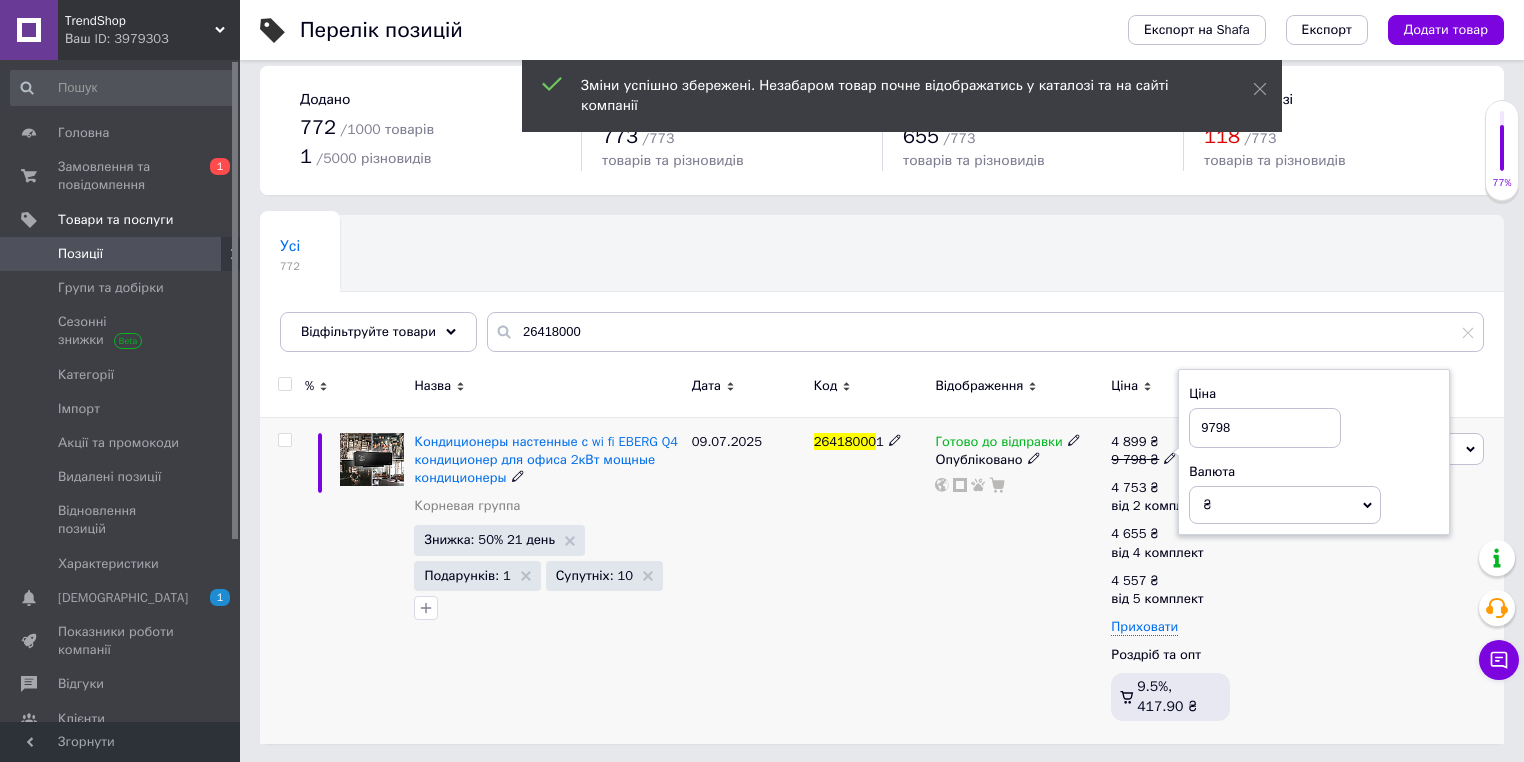 drag, startPoint x: 1239, startPoint y: 433, endPoint x: 1191, endPoint y: 433, distance: 48 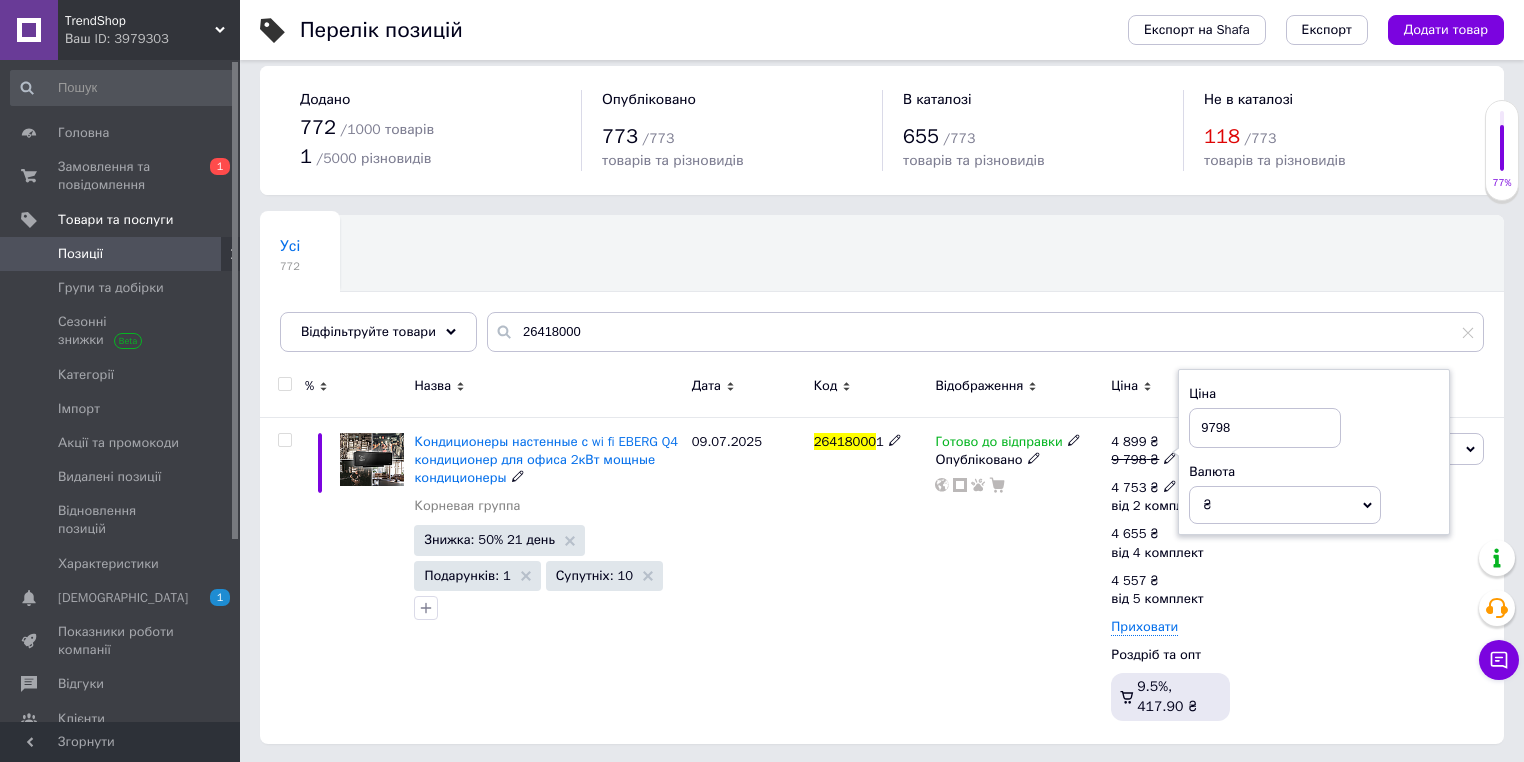 click 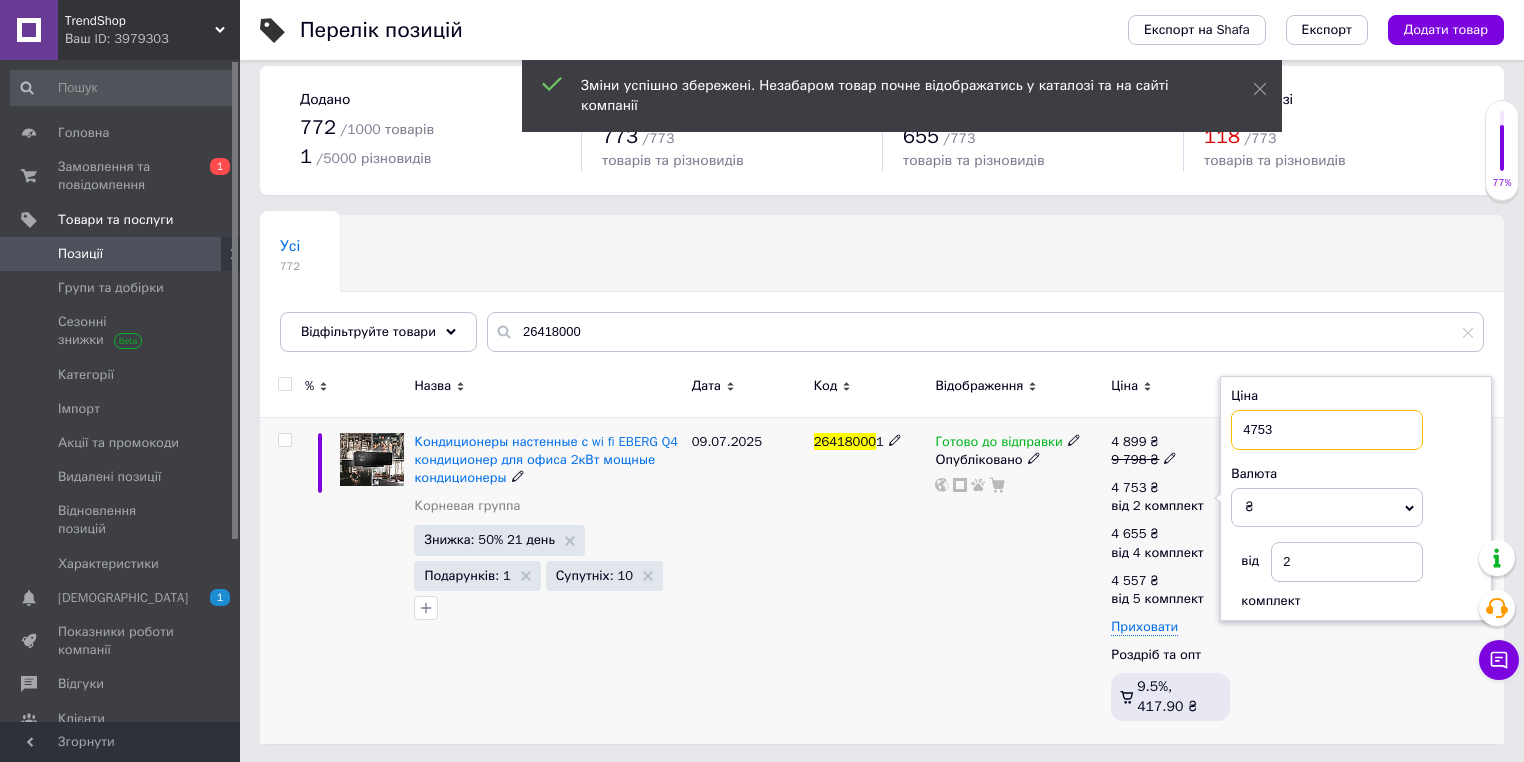 drag, startPoint x: 1275, startPoint y: 430, endPoint x: 1244, endPoint y: 432, distance: 31.06445 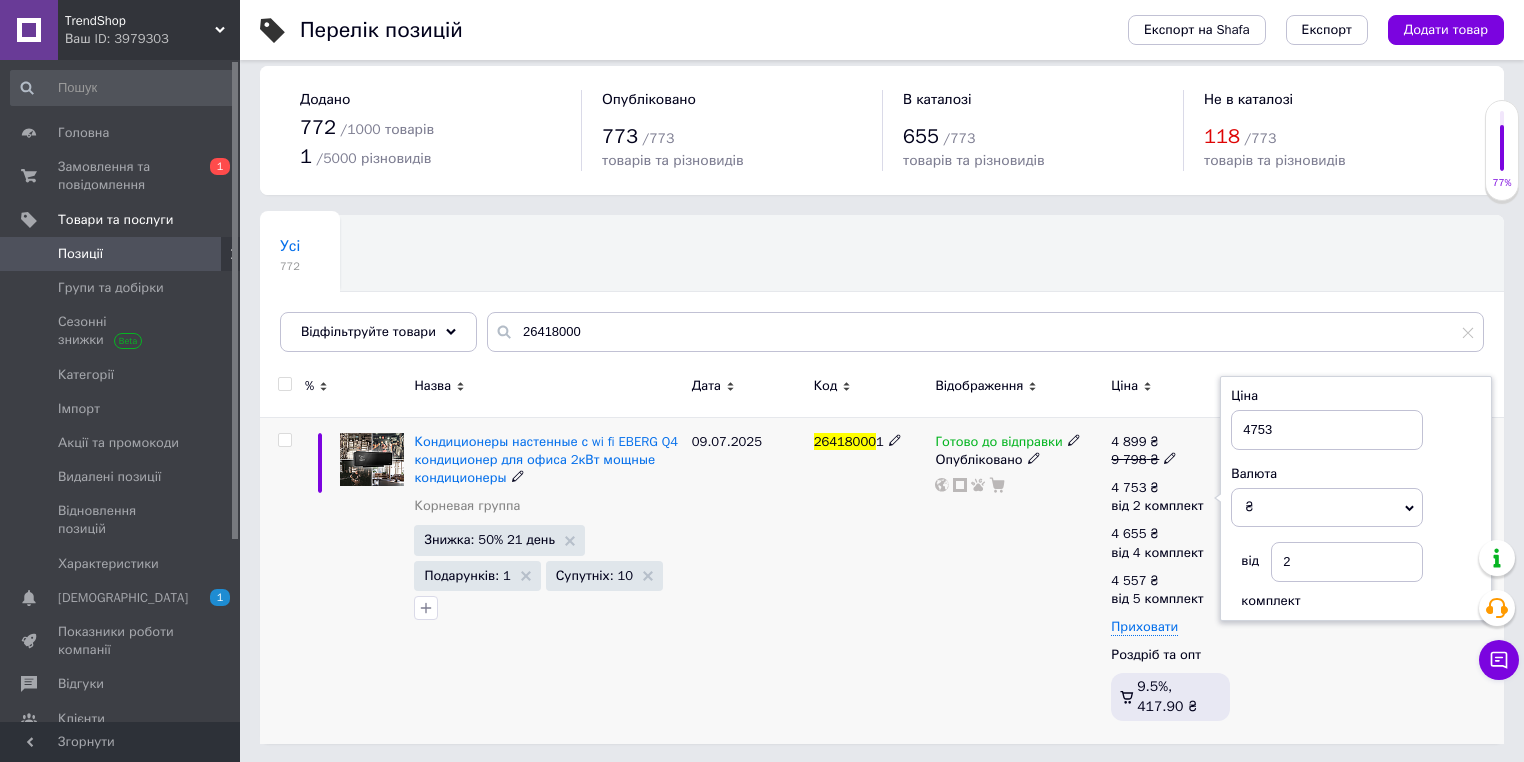 click on "Готово до відправки Опубліковано" at bounding box center [1018, 580] 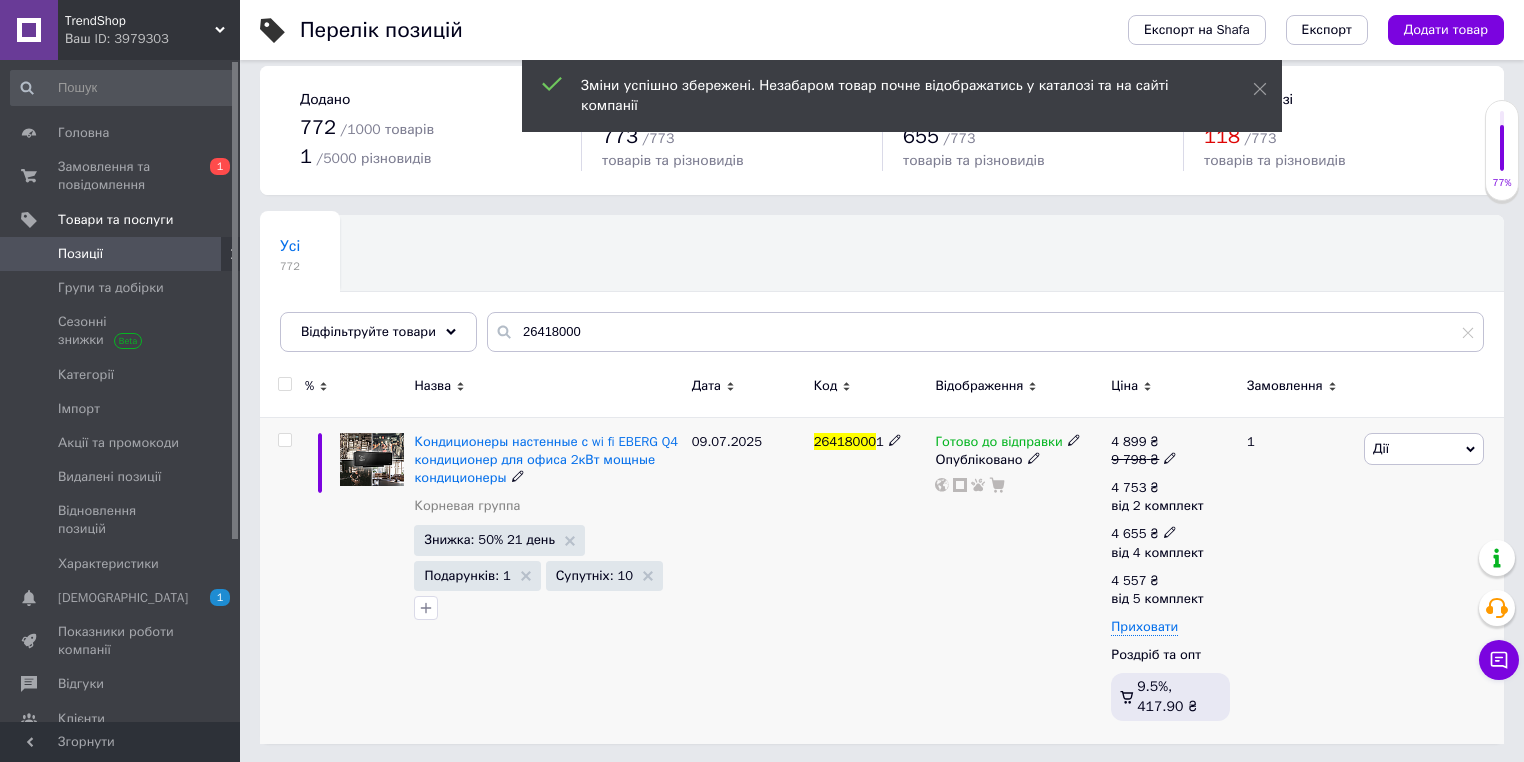 click 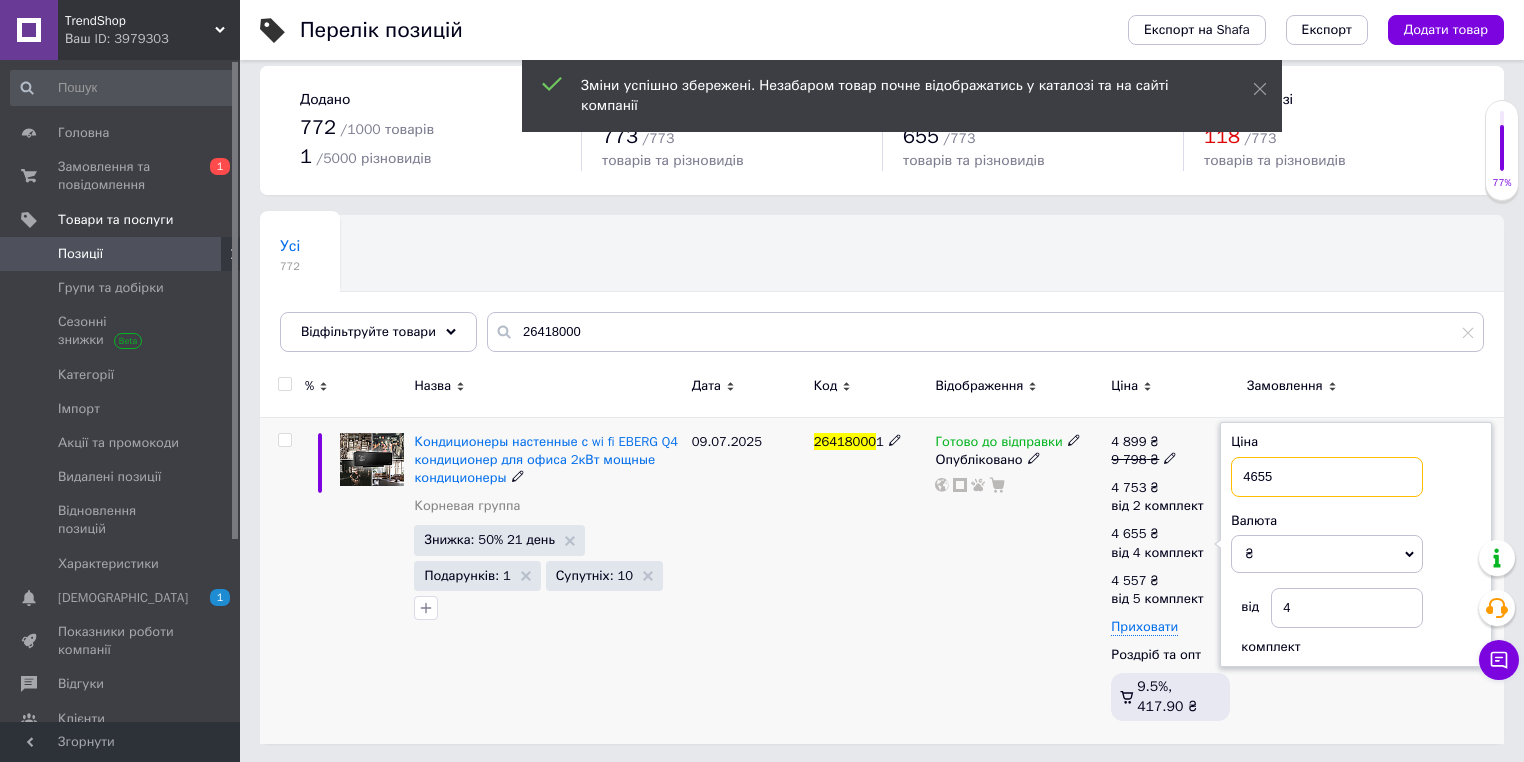 drag, startPoint x: 1295, startPoint y: 480, endPoint x: 1241, endPoint y: 482, distance: 54.037025 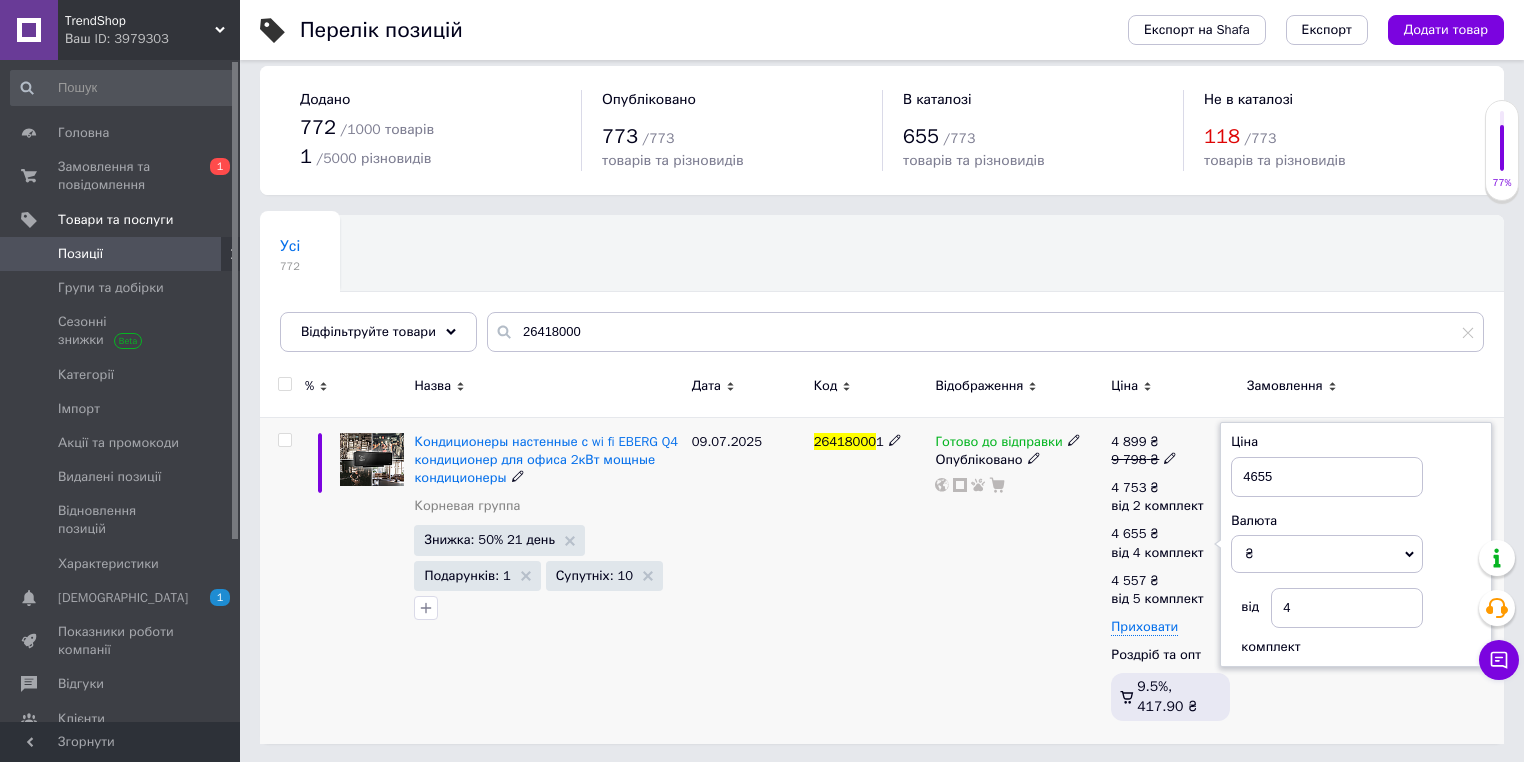 click on "Готово до відправки Опубліковано" at bounding box center [1018, 580] 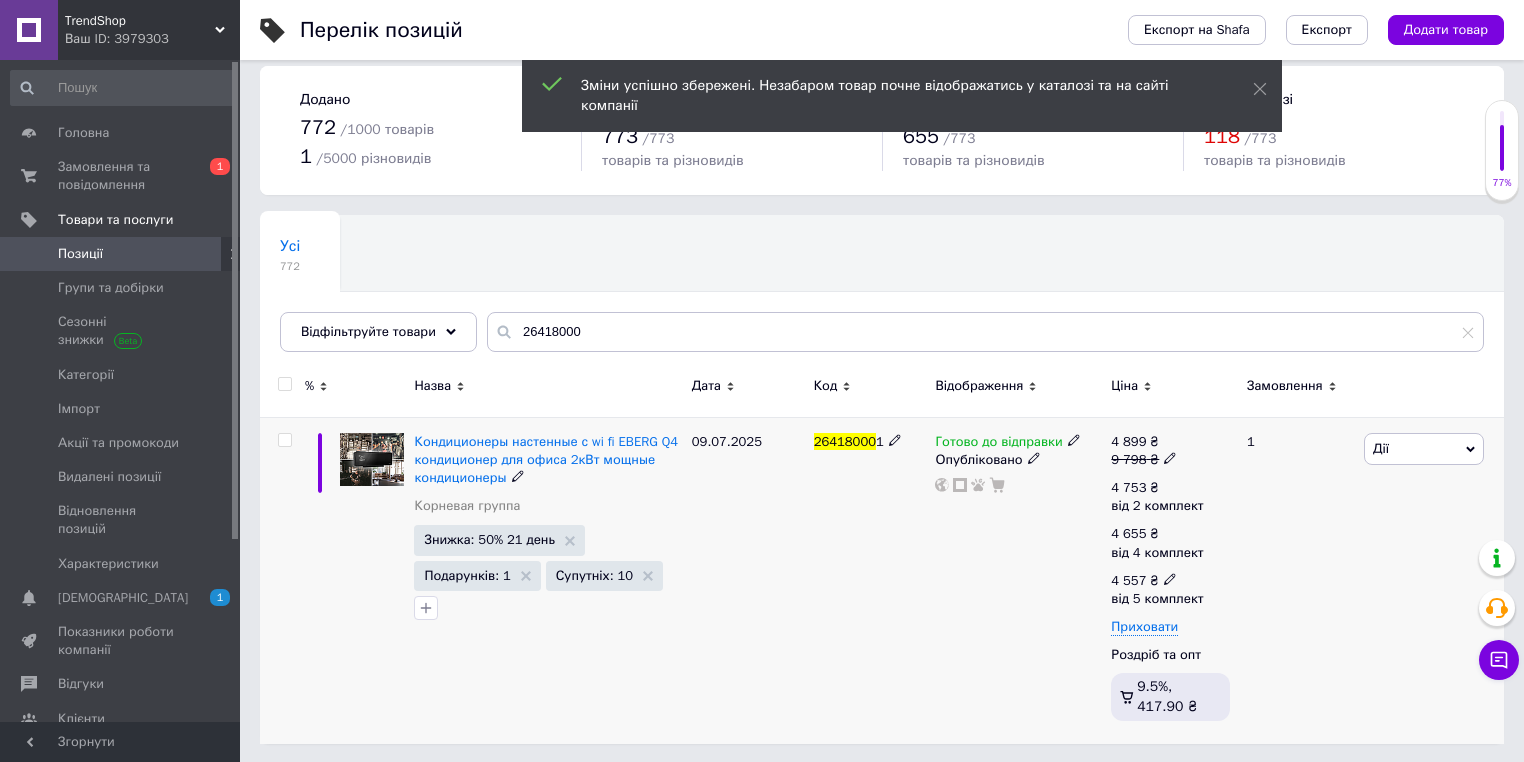click 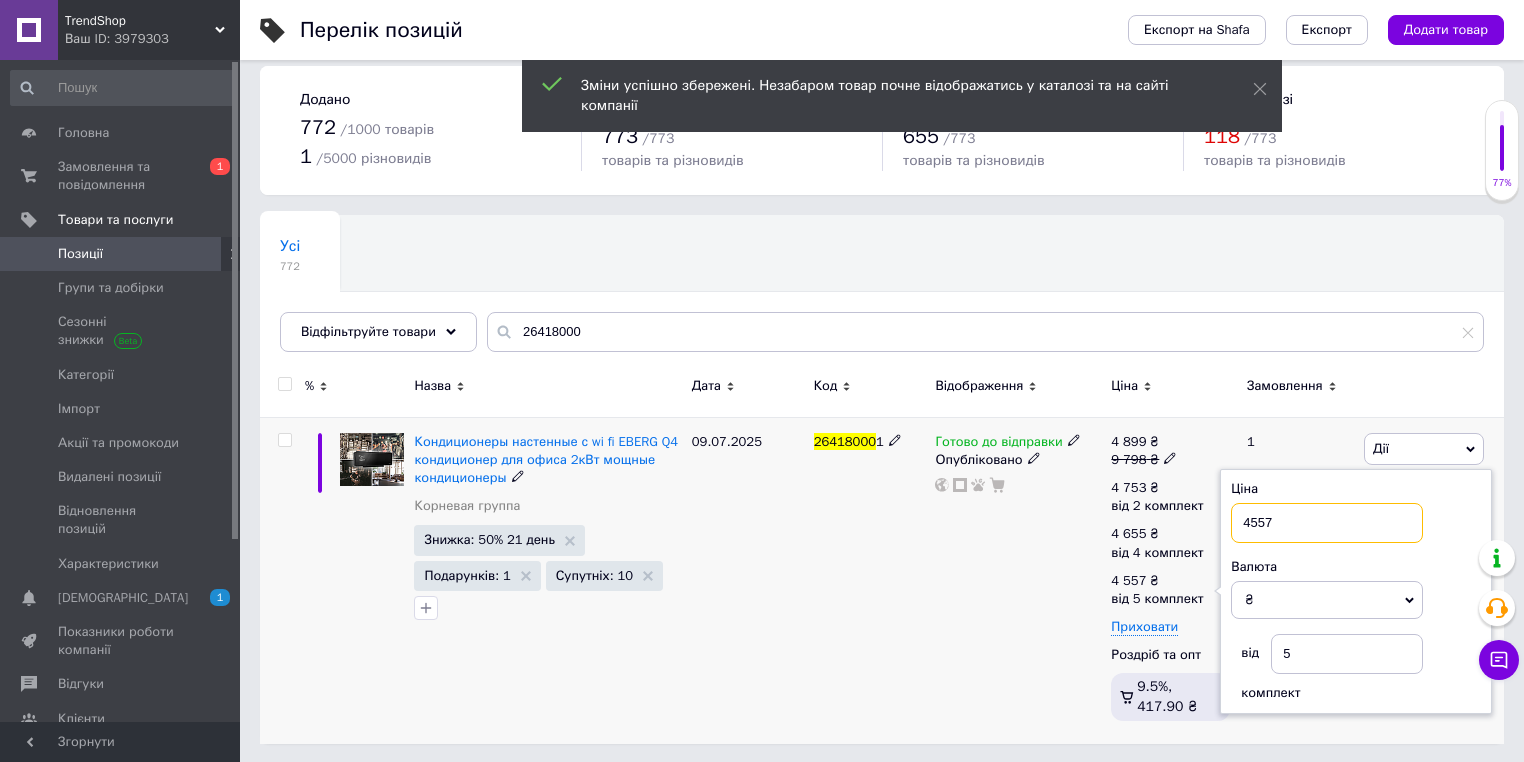 drag, startPoint x: 1257, startPoint y: 528, endPoint x: 1214, endPoint y: 524, distance: 43.185646 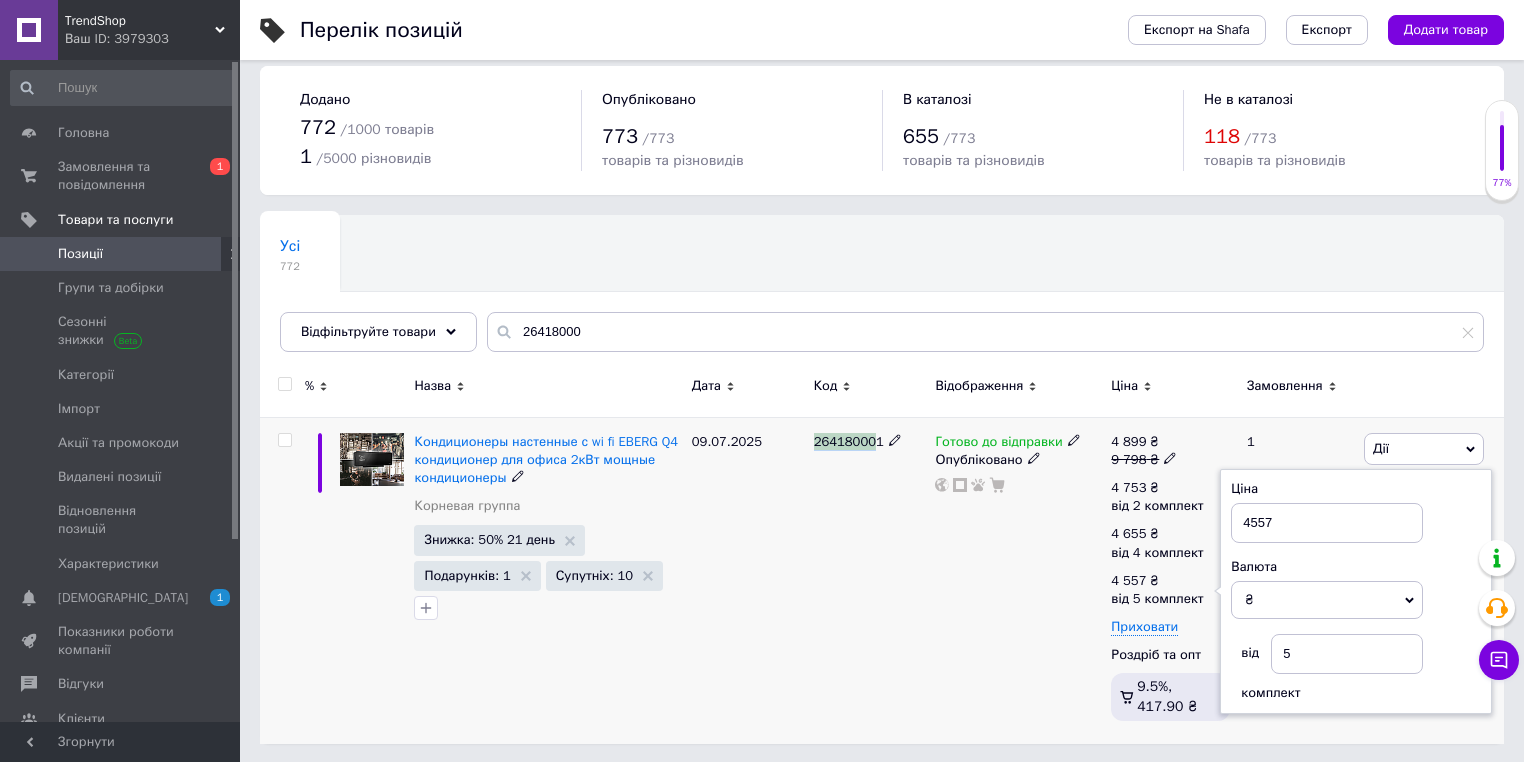 drag, startPoint x: 872, startPoint y: 442, endPoint x: 806, endPoint y: 440, distance: 66.0303 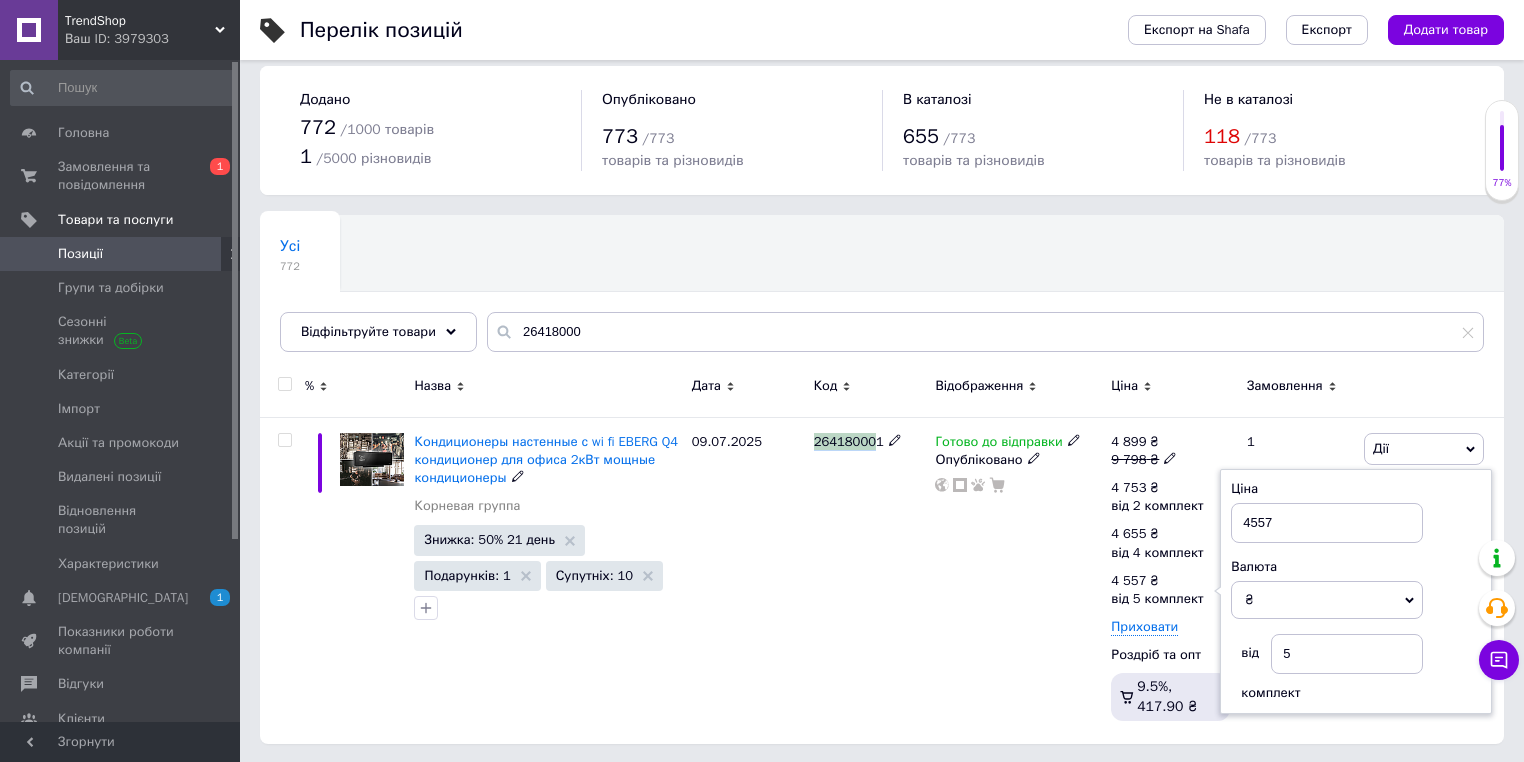 copy on "26418000" 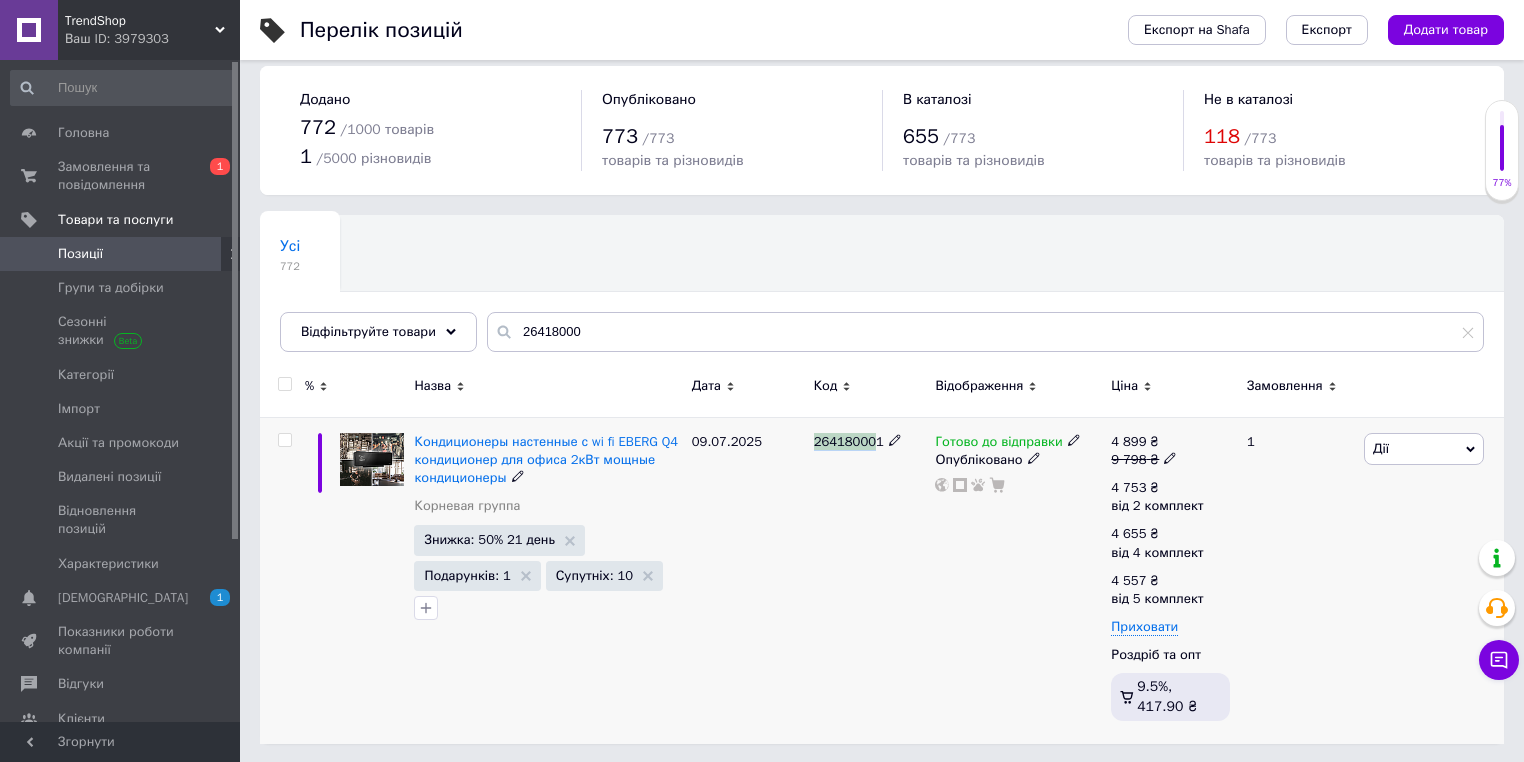 click 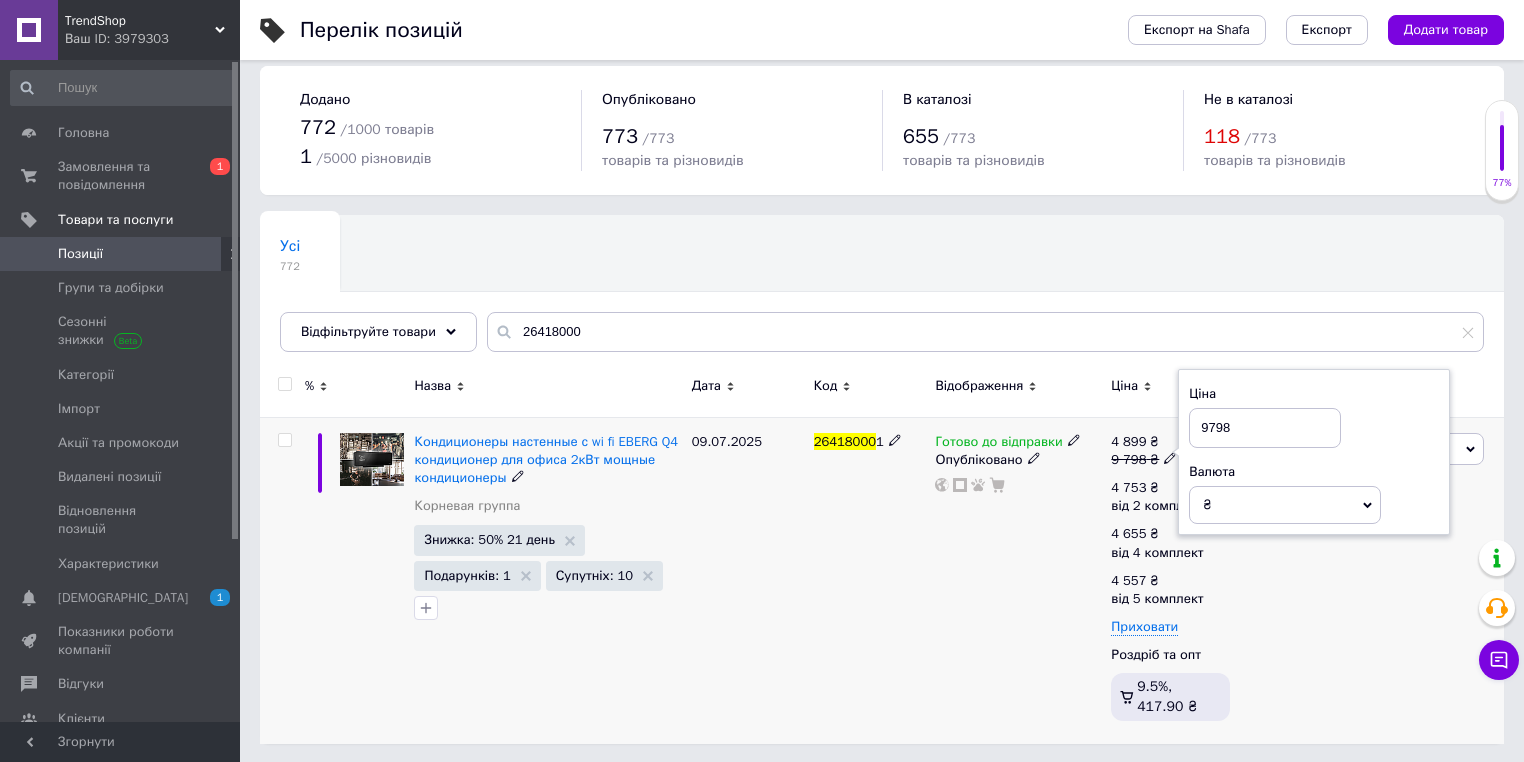drag, startPoint x: 1230, startPoint y: 432, endPoint x: 1196, endPoint y: 431, distance: 34.0147 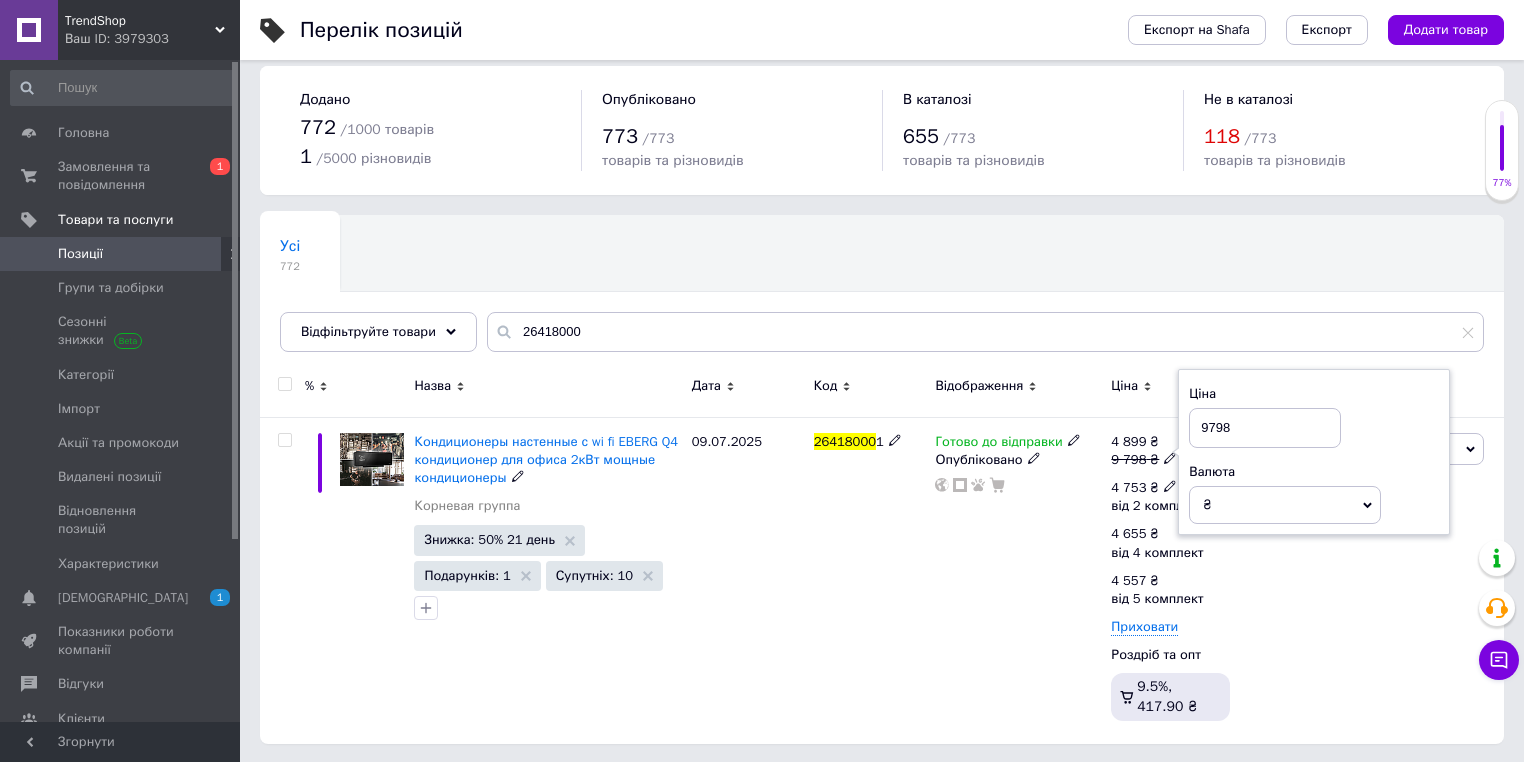 click 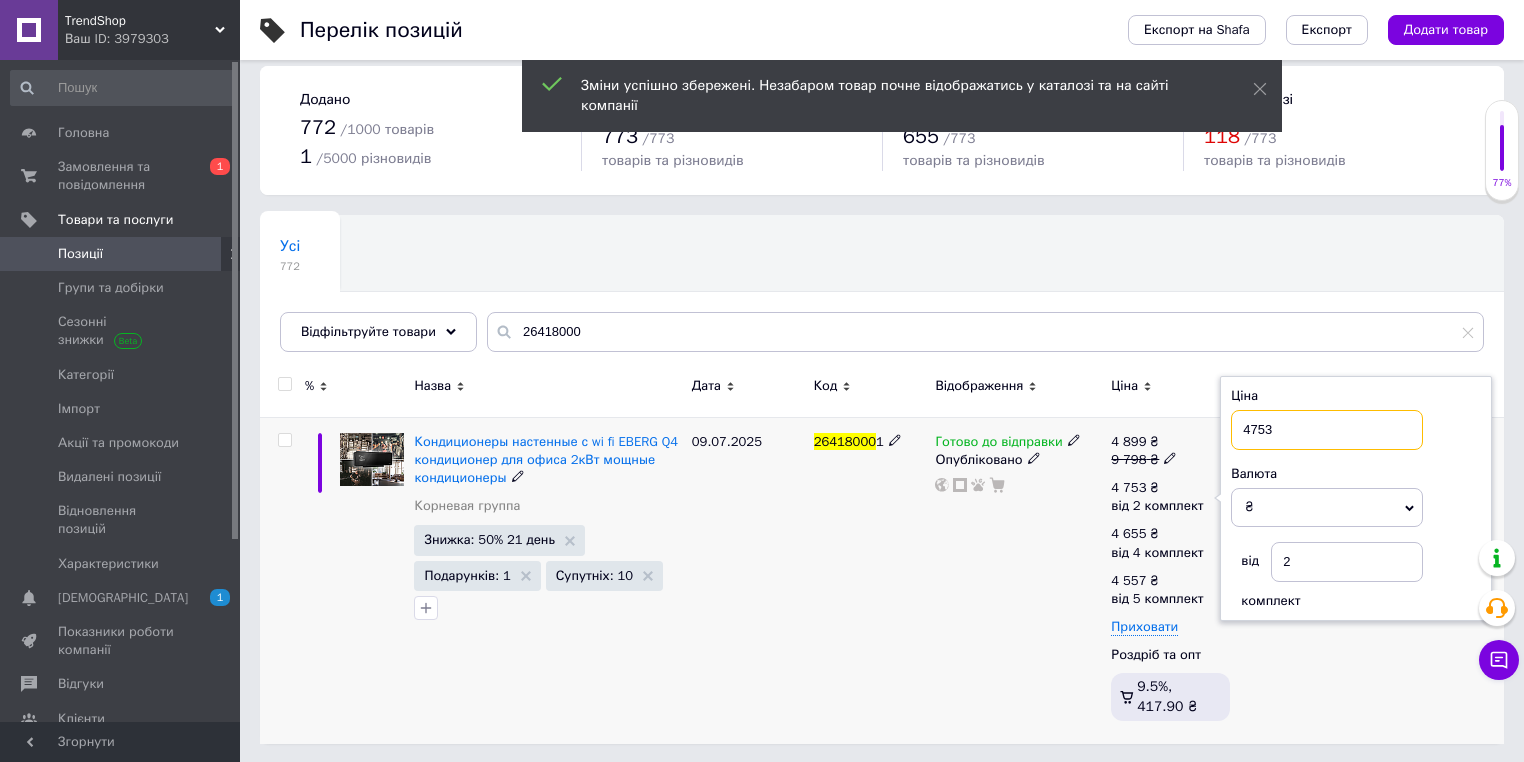 drag, startPoint x: 1283, startPoint y: 438, endPoint x: 1235, endPoint y: 436, distance: 48.04165 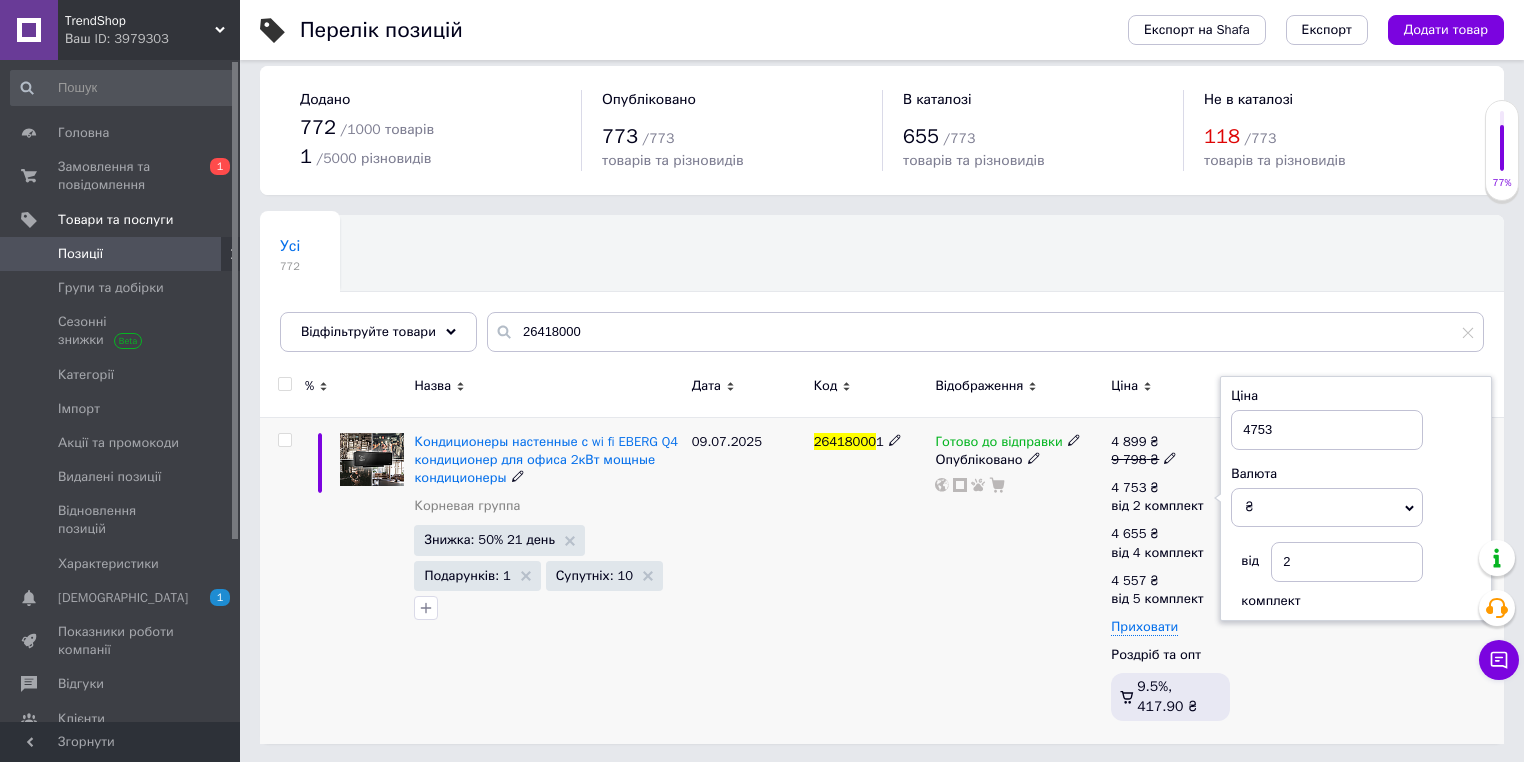 click on "09.07.2025" at bounding box center (748, 580) 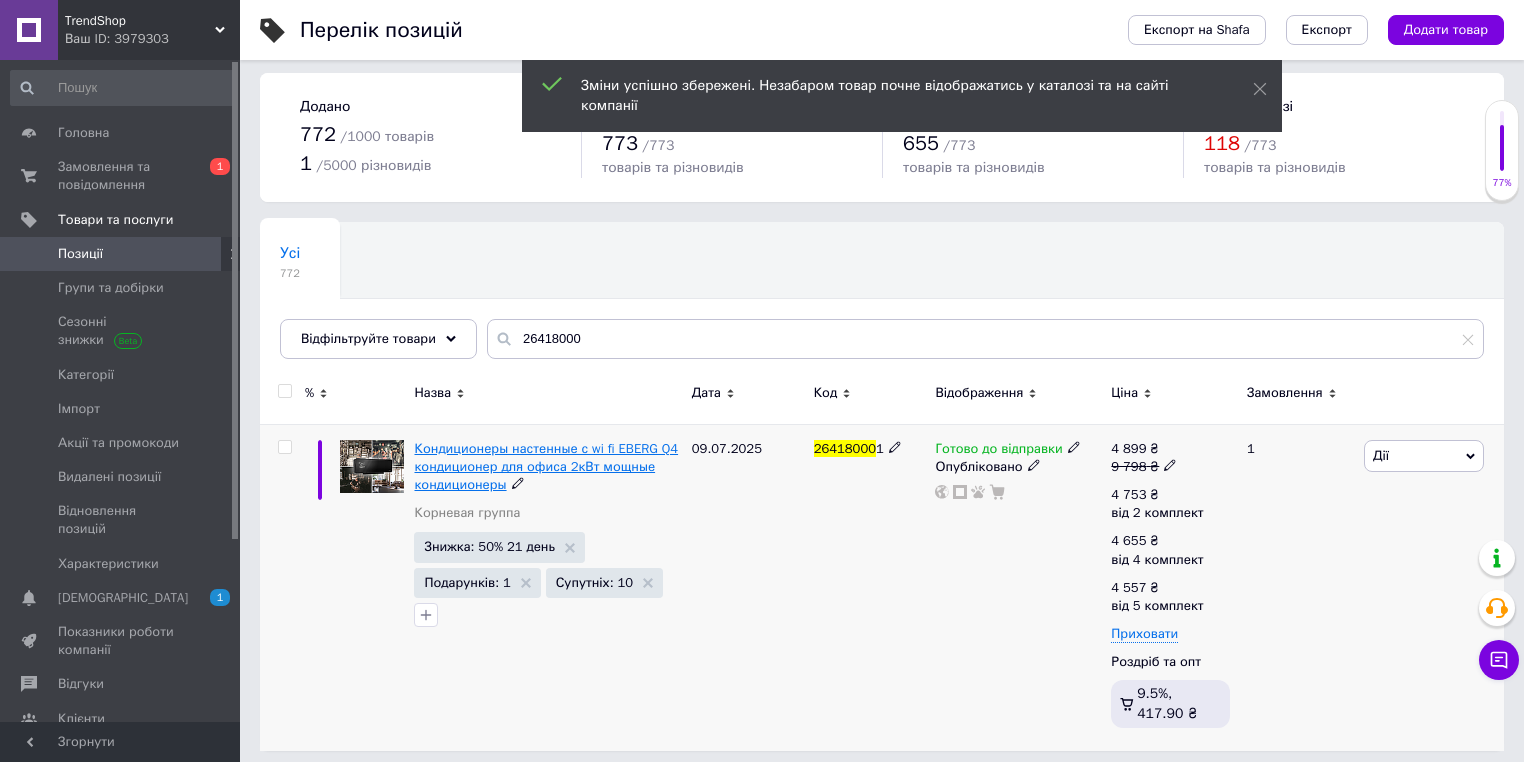 scroll, scrollTop: 0, scrollLeft: 0, axis: both 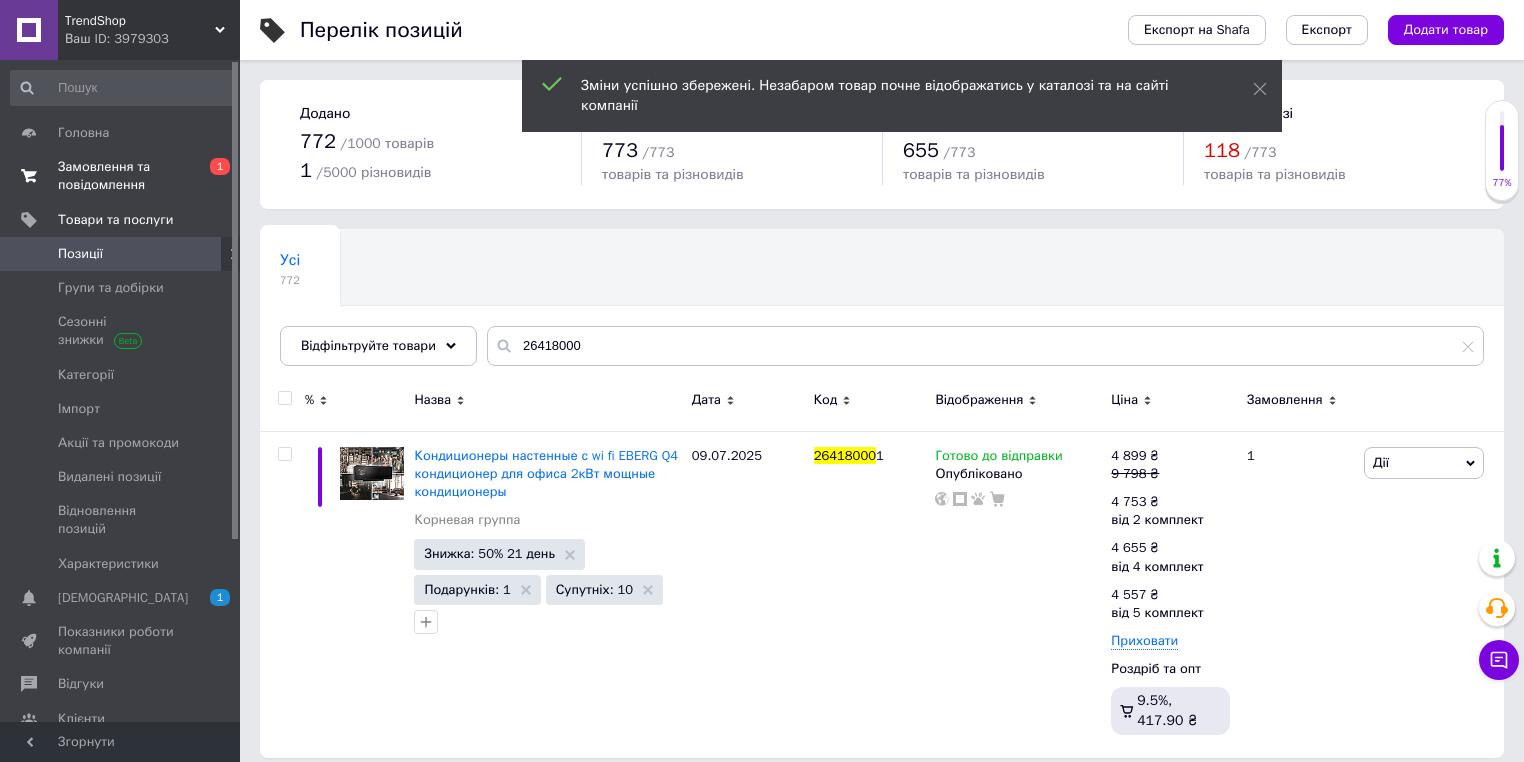 click on "Замовлення та повідомлення" at bounding box center (121, 176) 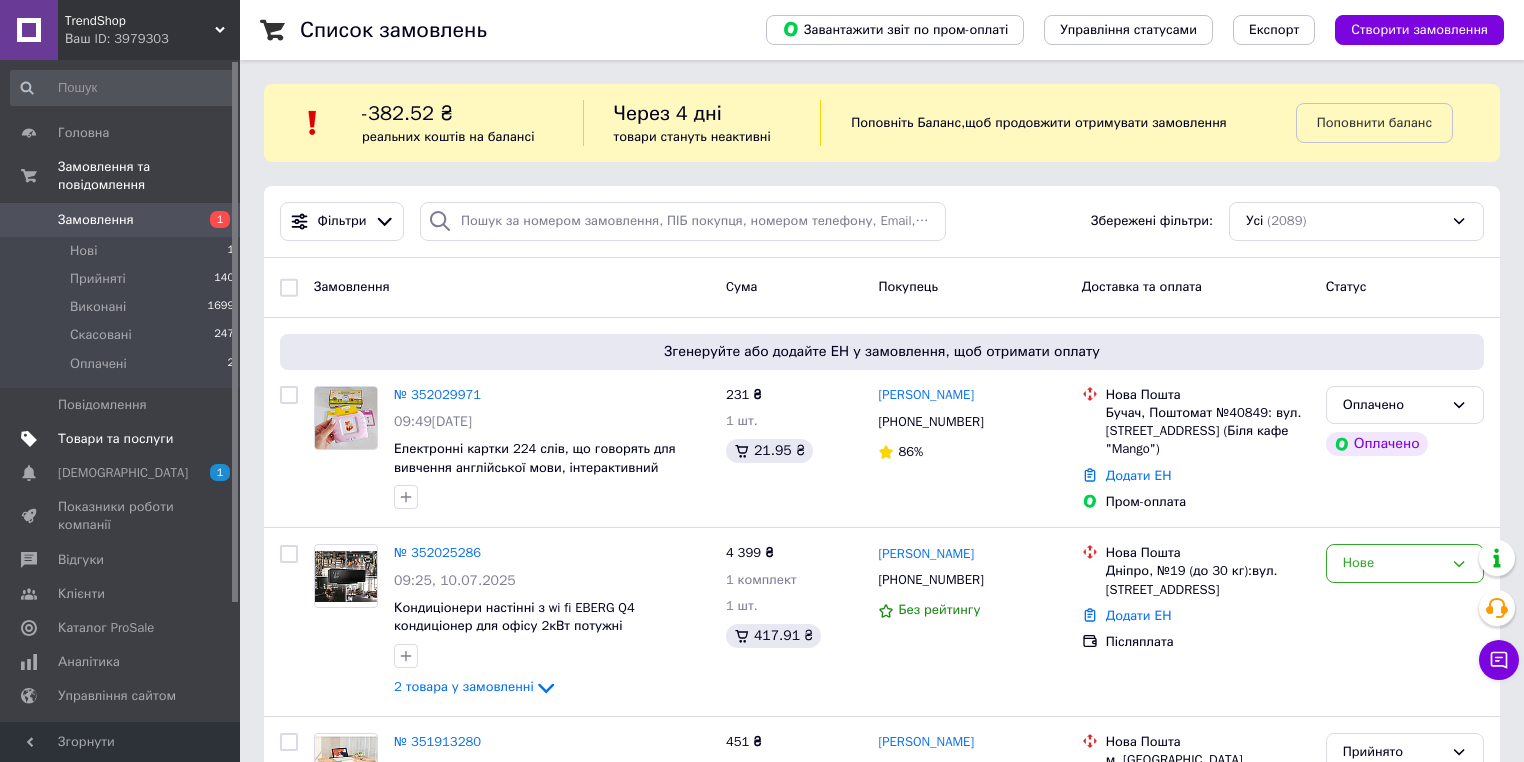click at bounding box center [212, 439] 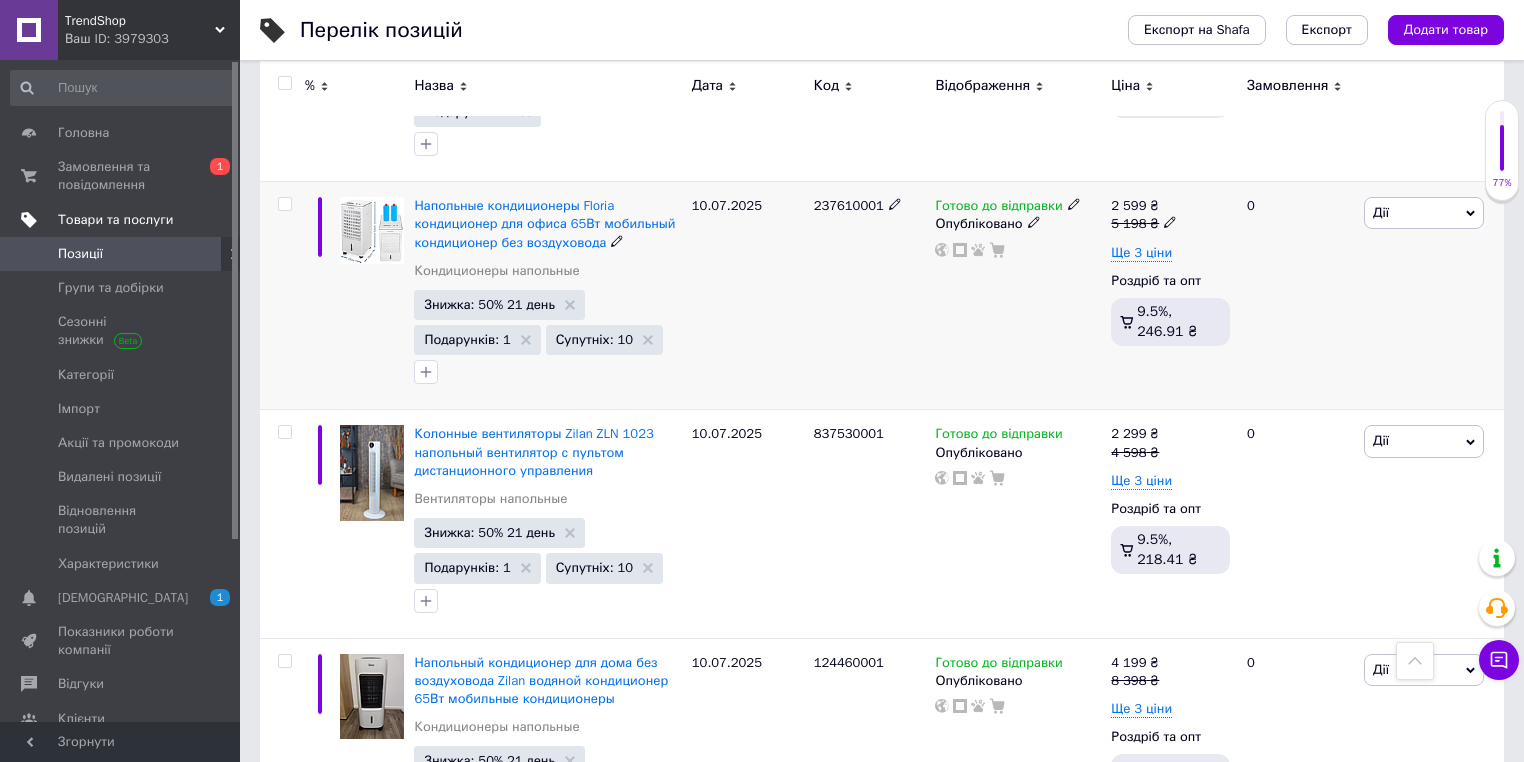 scroll, scrollTop: 800, scrollLeft: 0, axis: vertical 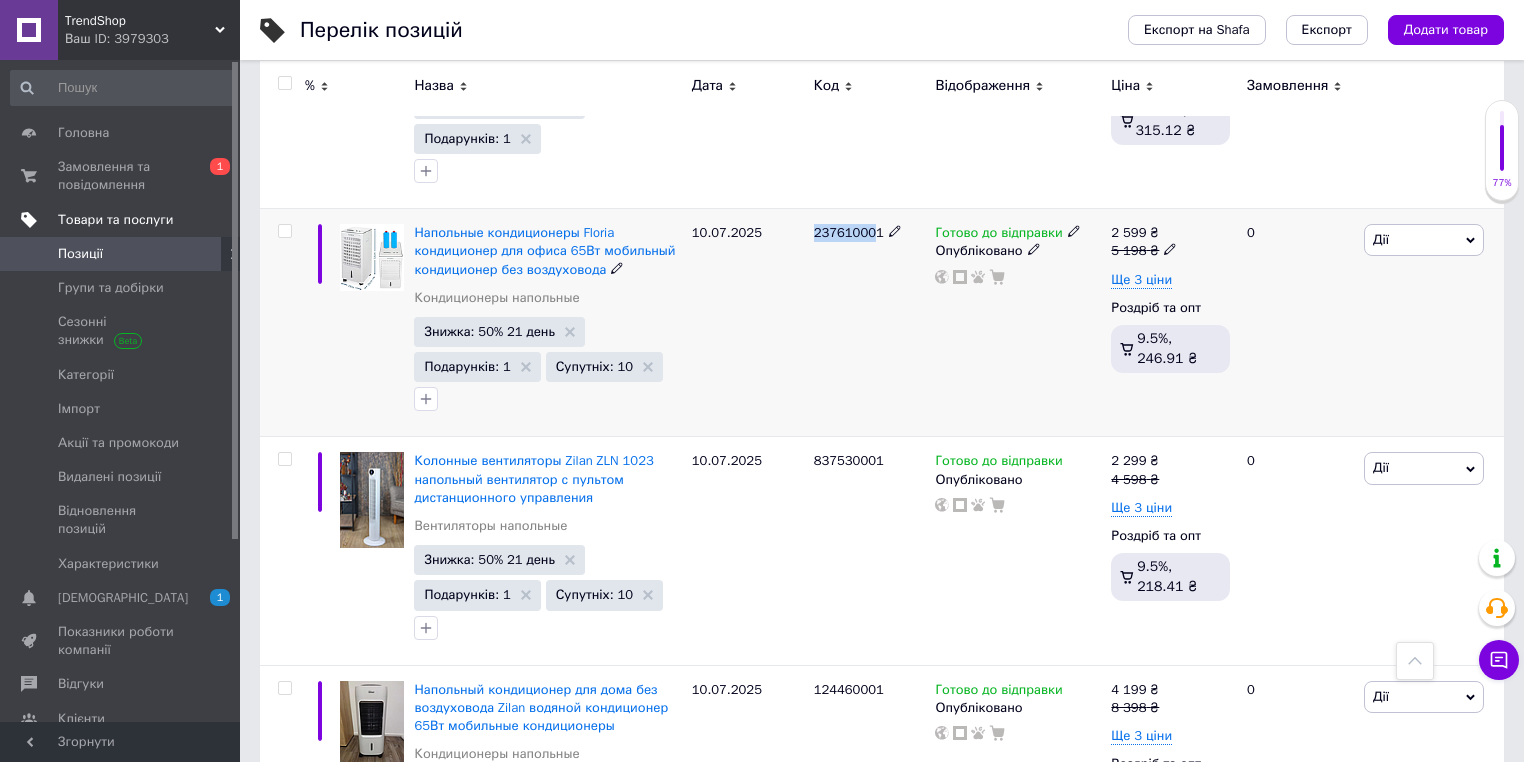 drag, startPoint x: 869, startPoint y: 236, endPoint x: 806, endPoint y: 235, distance: 63.007935 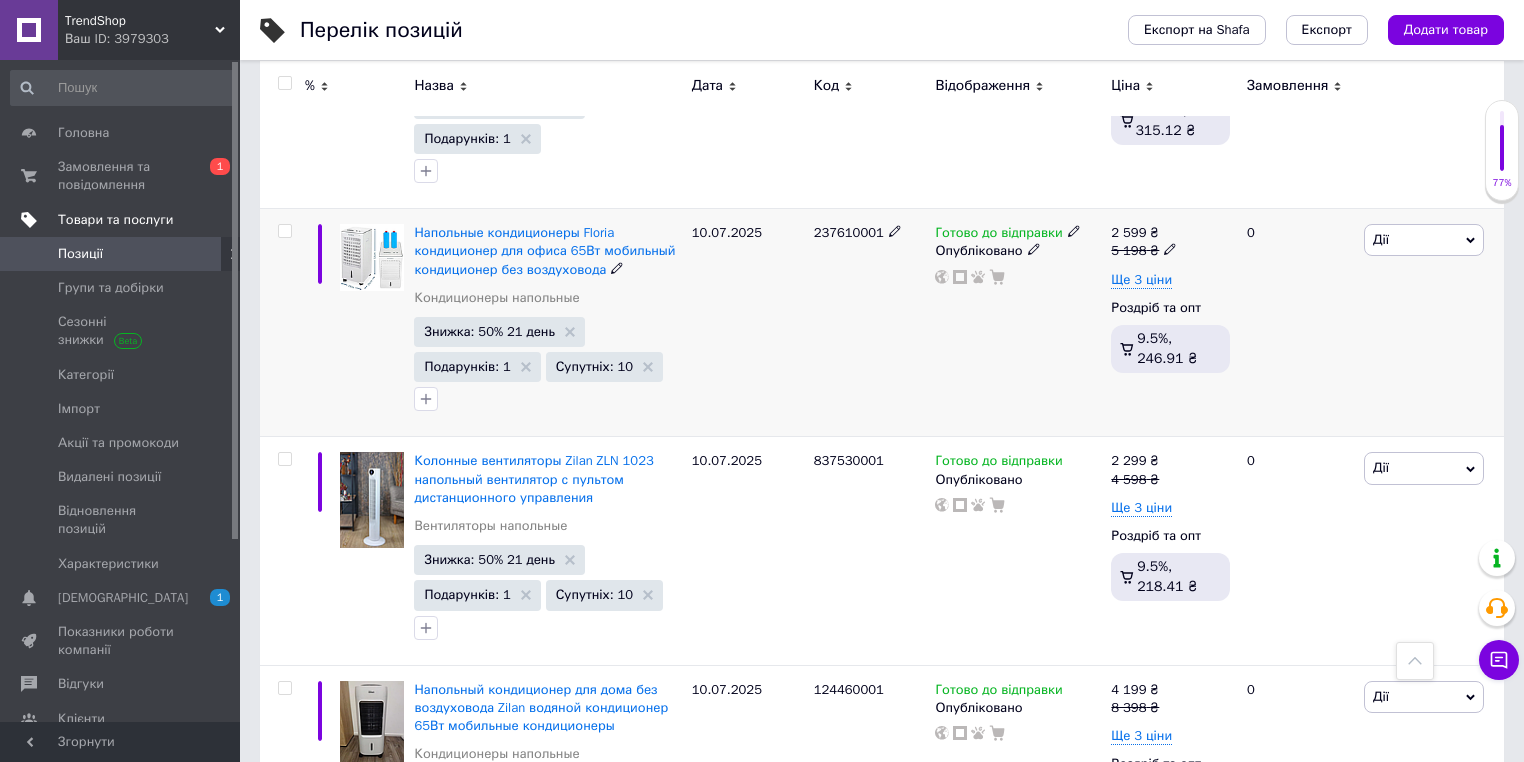 click on "237610001" at bounding box center (849, 232) 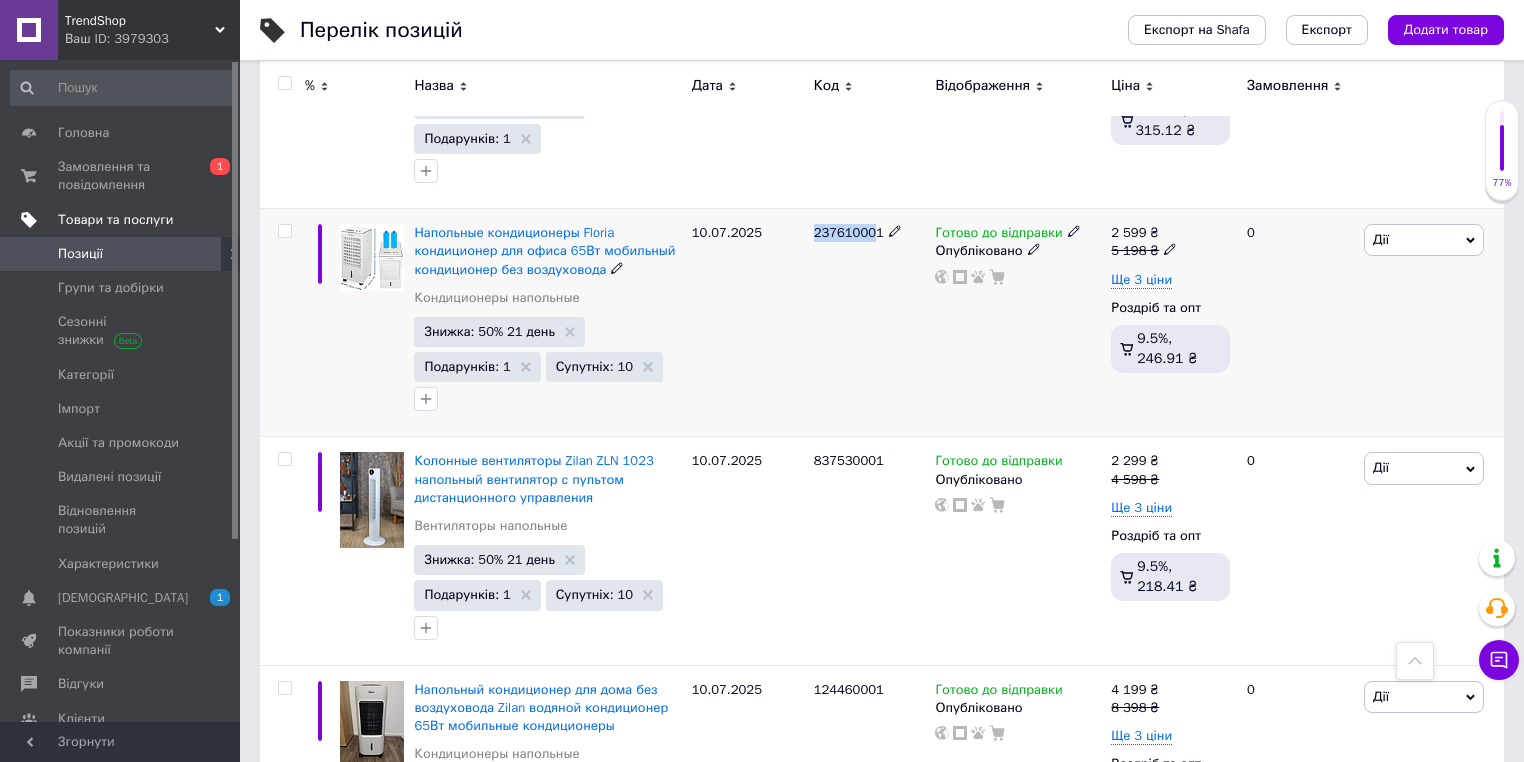 drag, startPoint x: 841, startPoint y: 236, endPoint x: 815, endPoint y: 235, distance: 26.019224 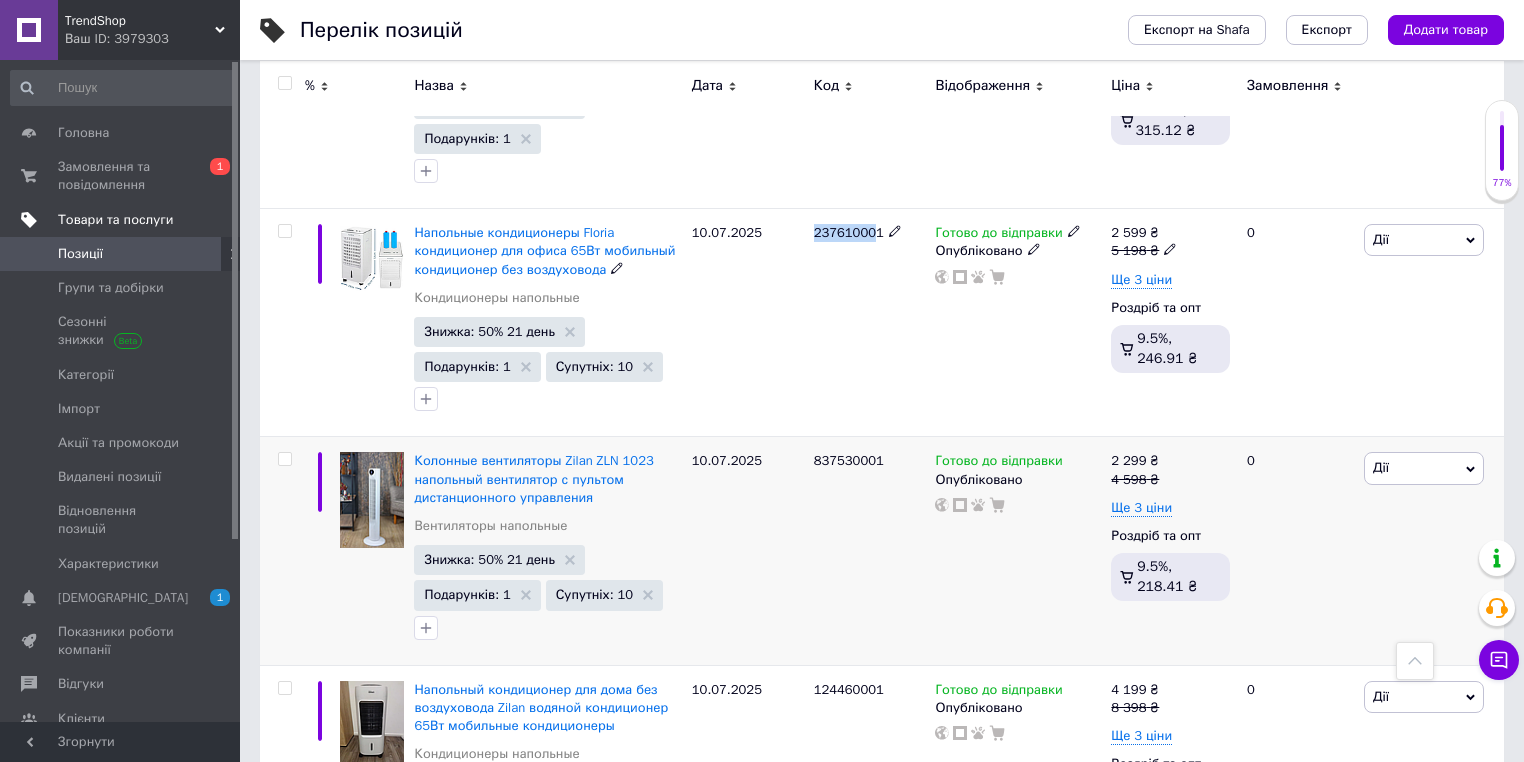 copy on "23761000" 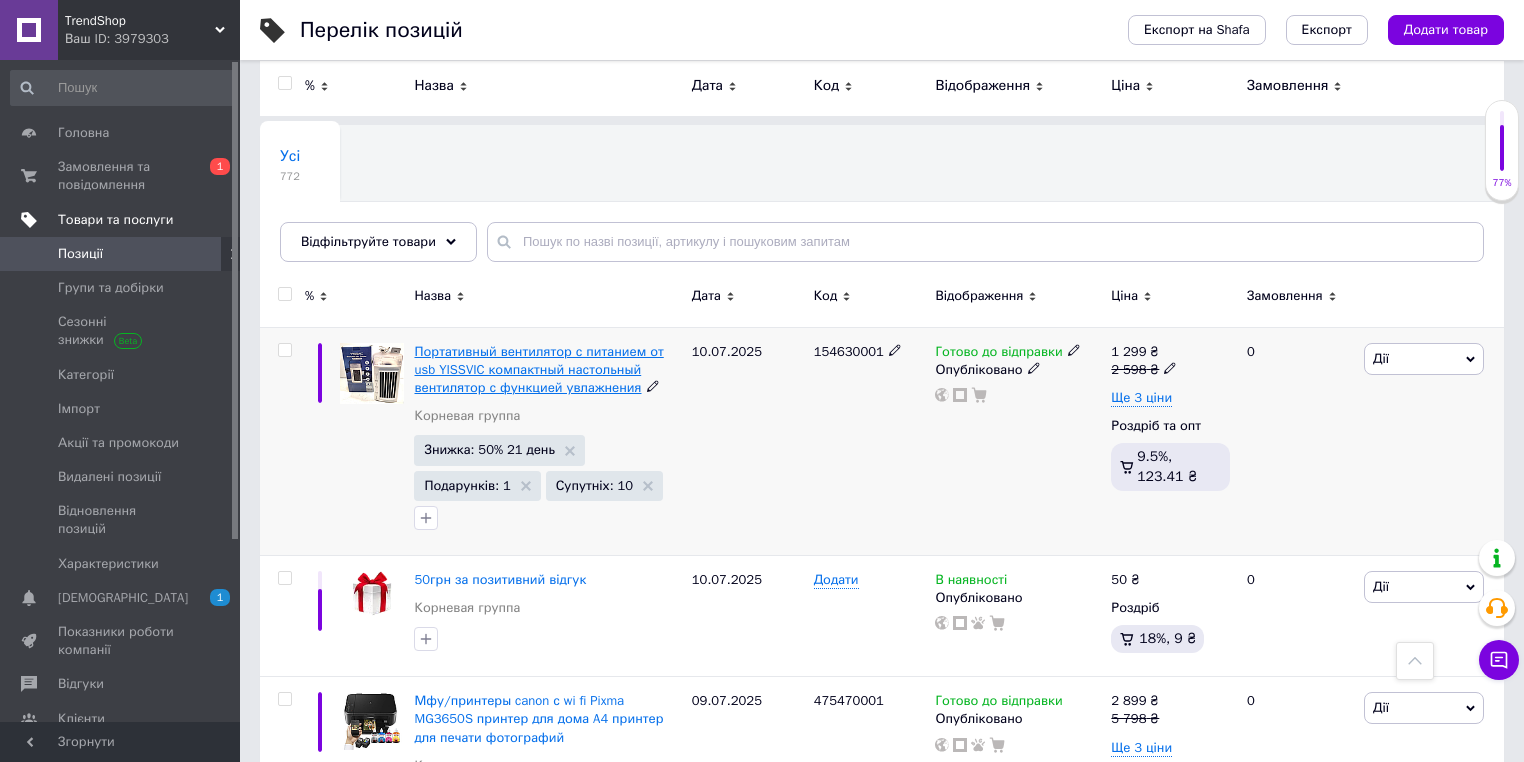 scroll, scrollTop: 0, scrollLeft: 0, axis: both 